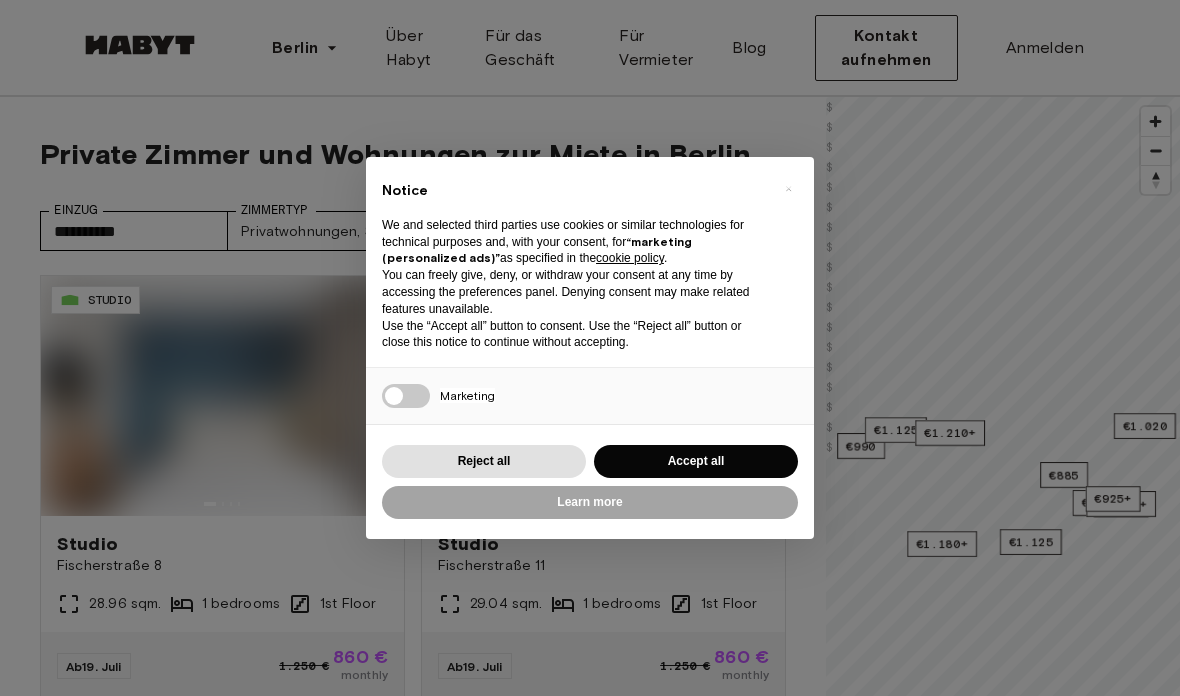 scroll, scrollTop: 0, scrollLeft: 0, axis: both 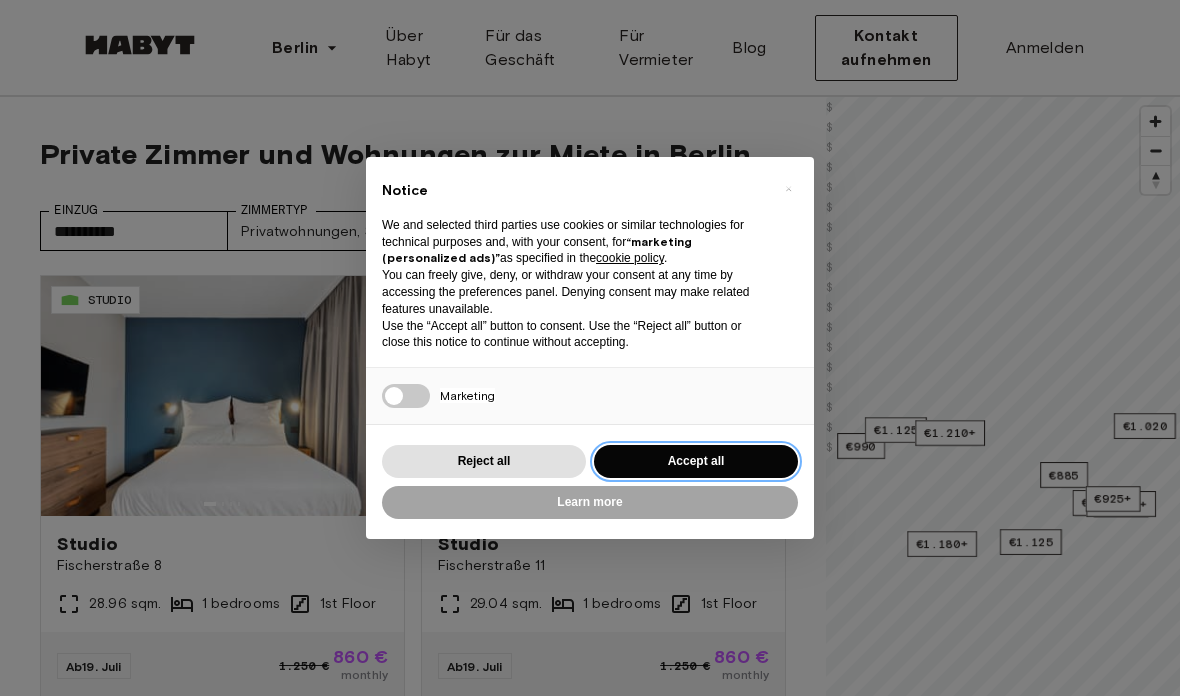 click on "Accept all" at bounding box center [696, 461] 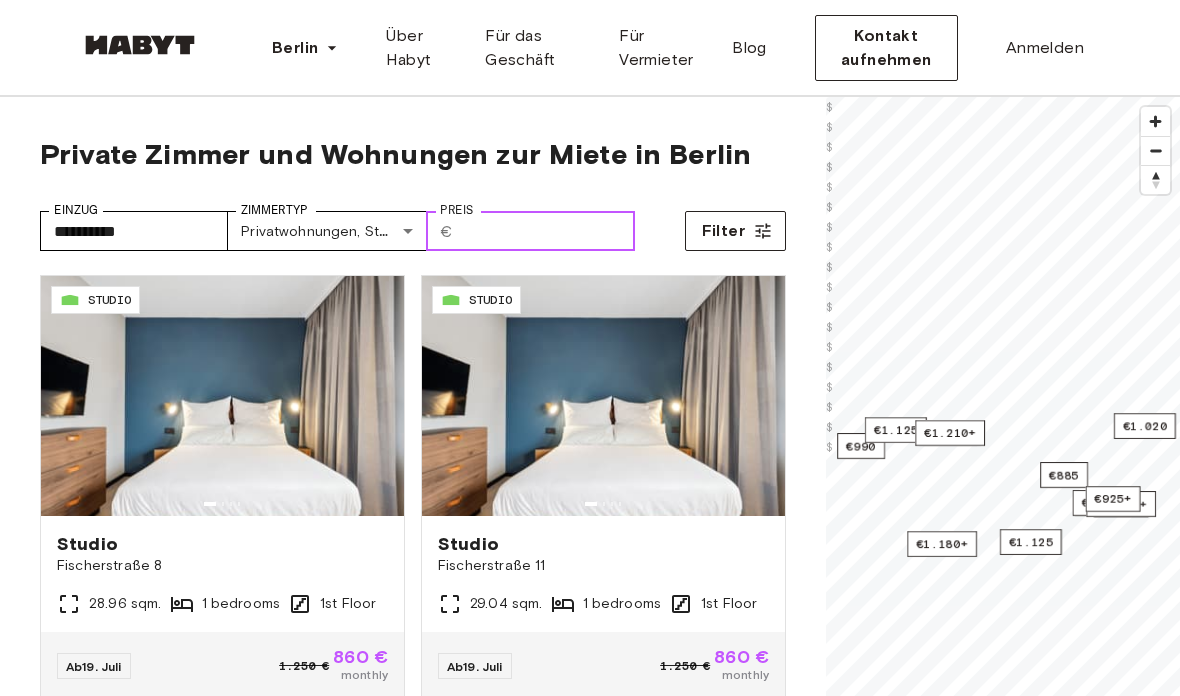 click on "Preis" at bounding box center [548, 231] 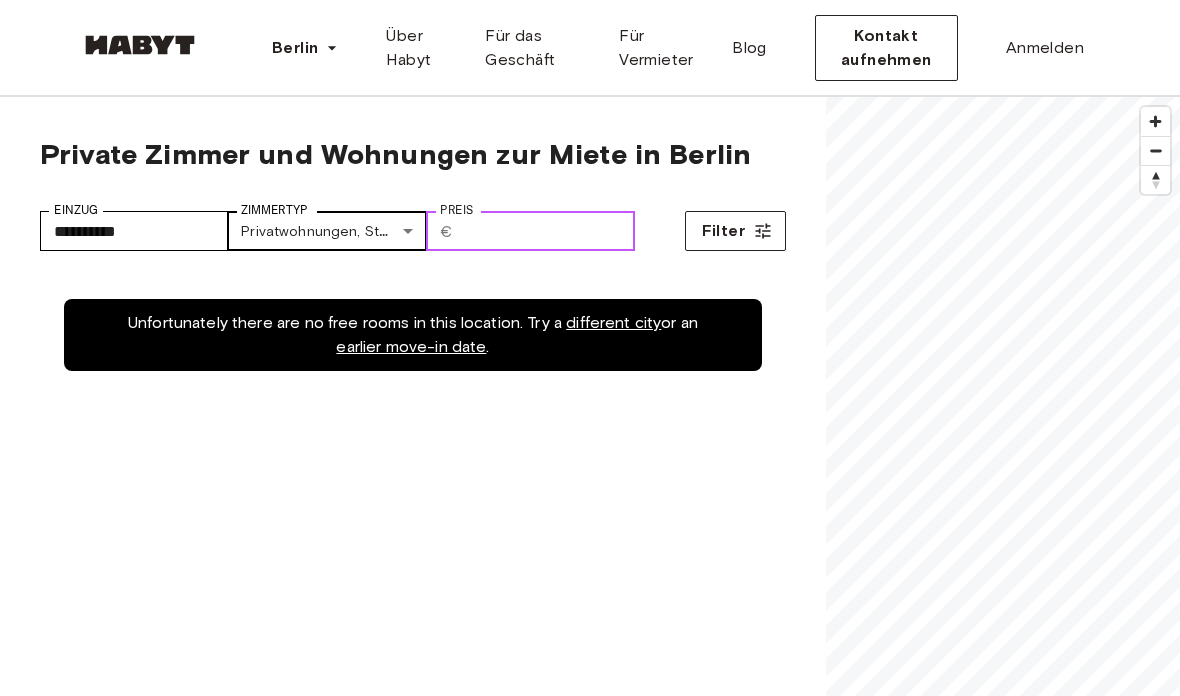 type on "***" 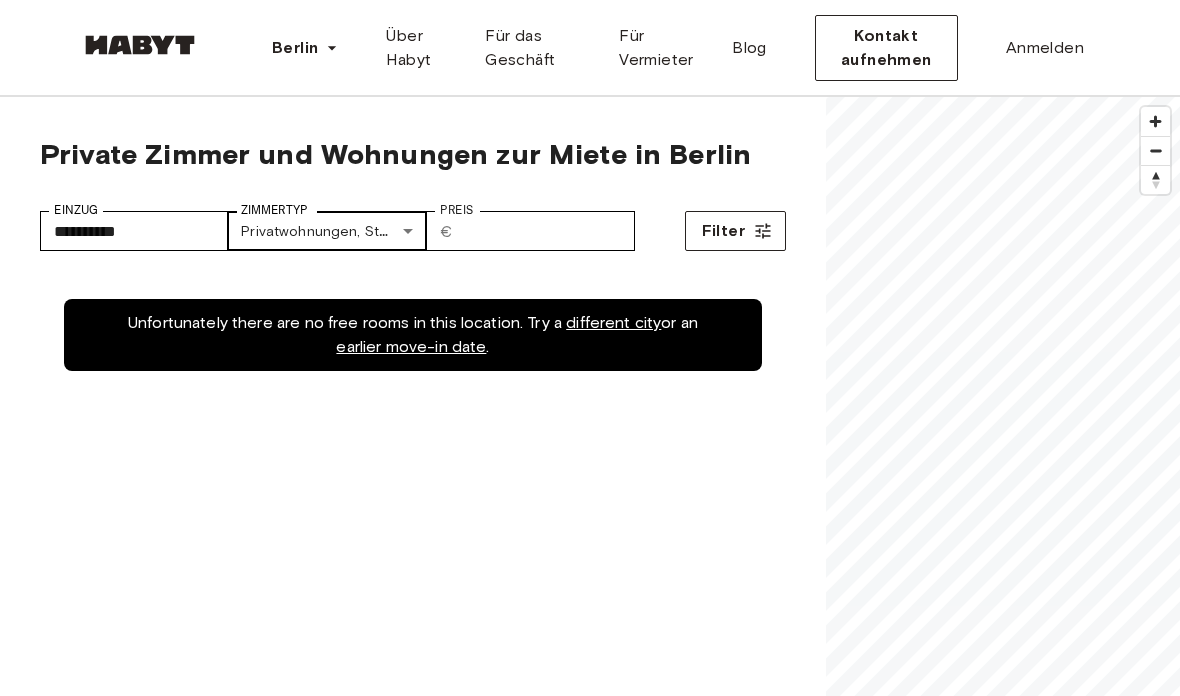click on "**********" at bounding box center (590, 2482) 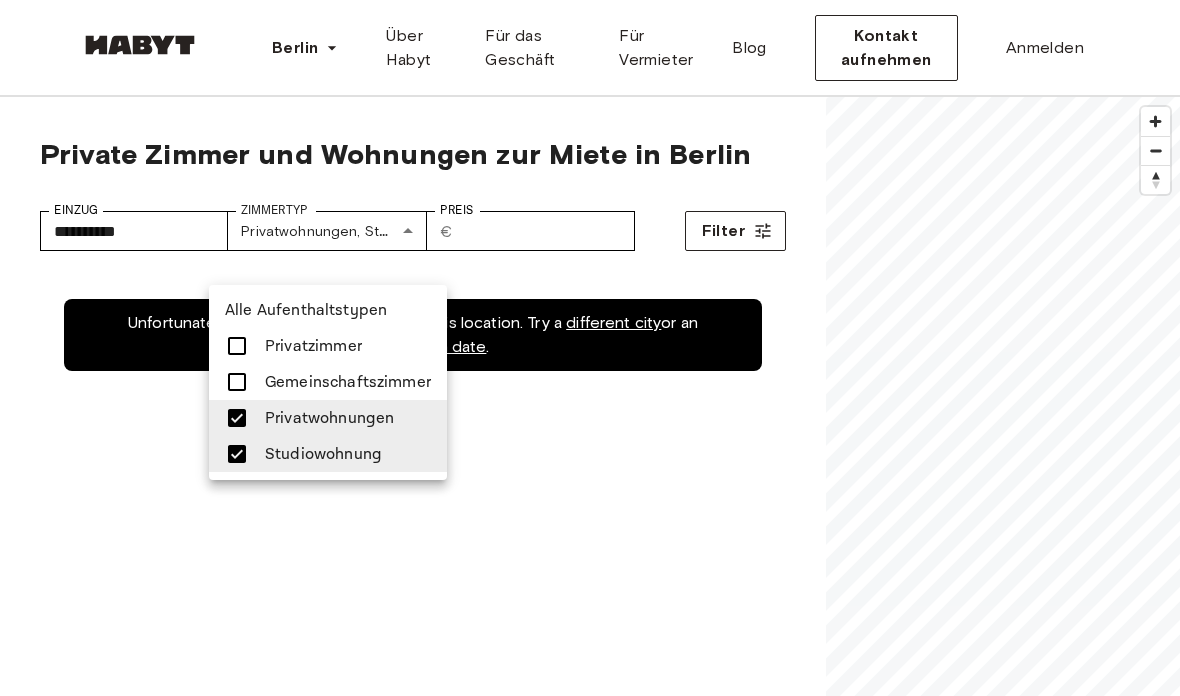 click at bounding box center [237, 346] 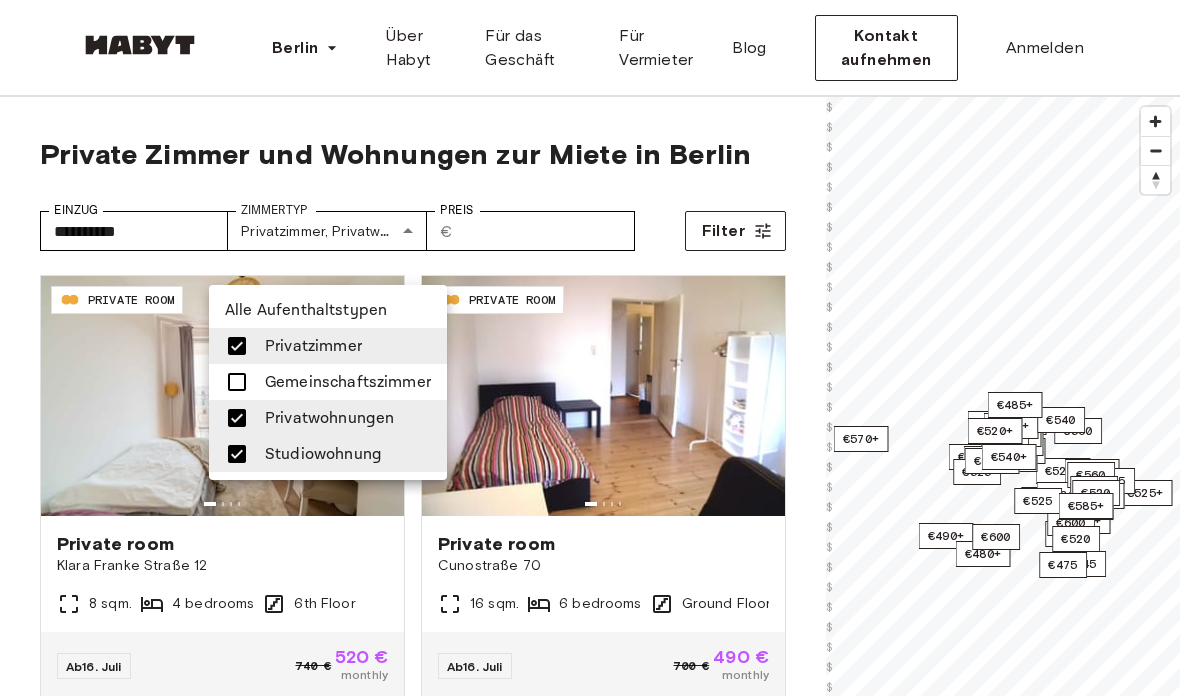 click at bounding box center [237, 382] 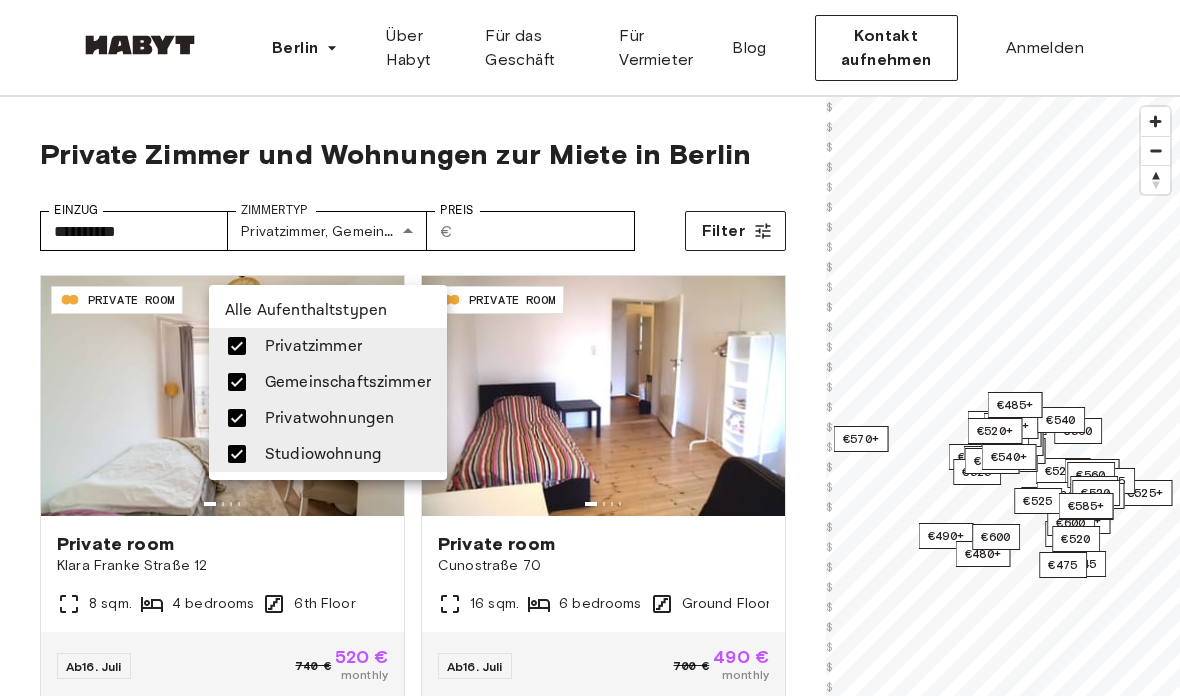 click at bounding box center (590, 348) 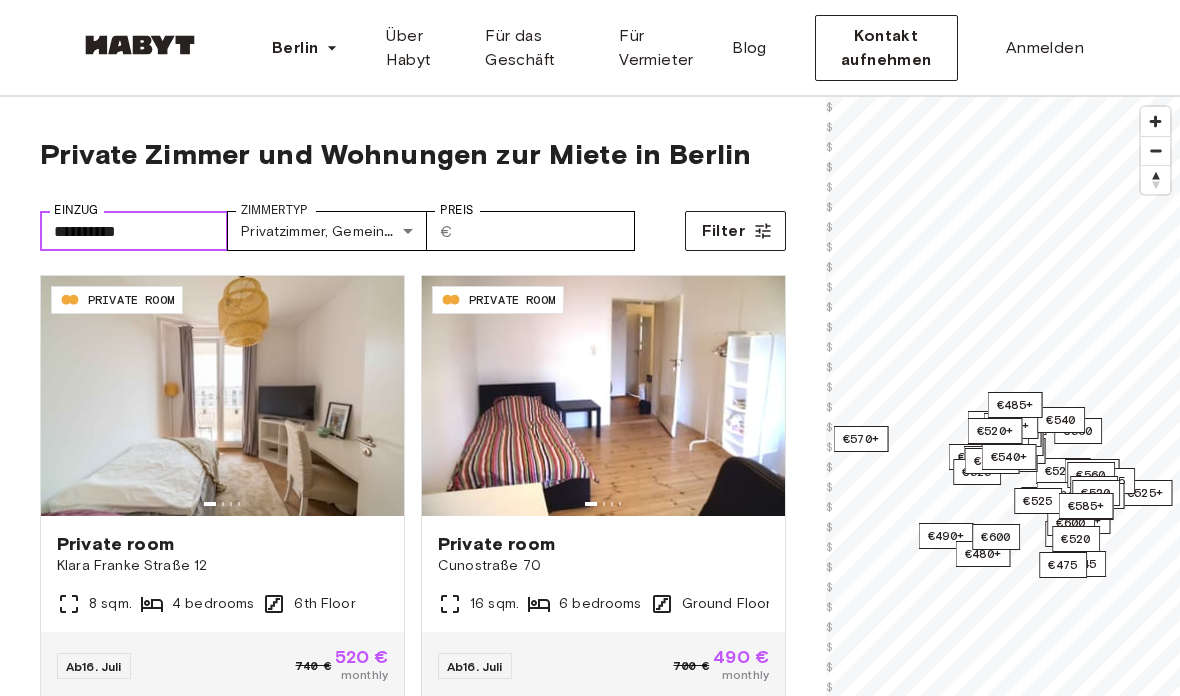 click on "**********" at bounding box center (134, 231) 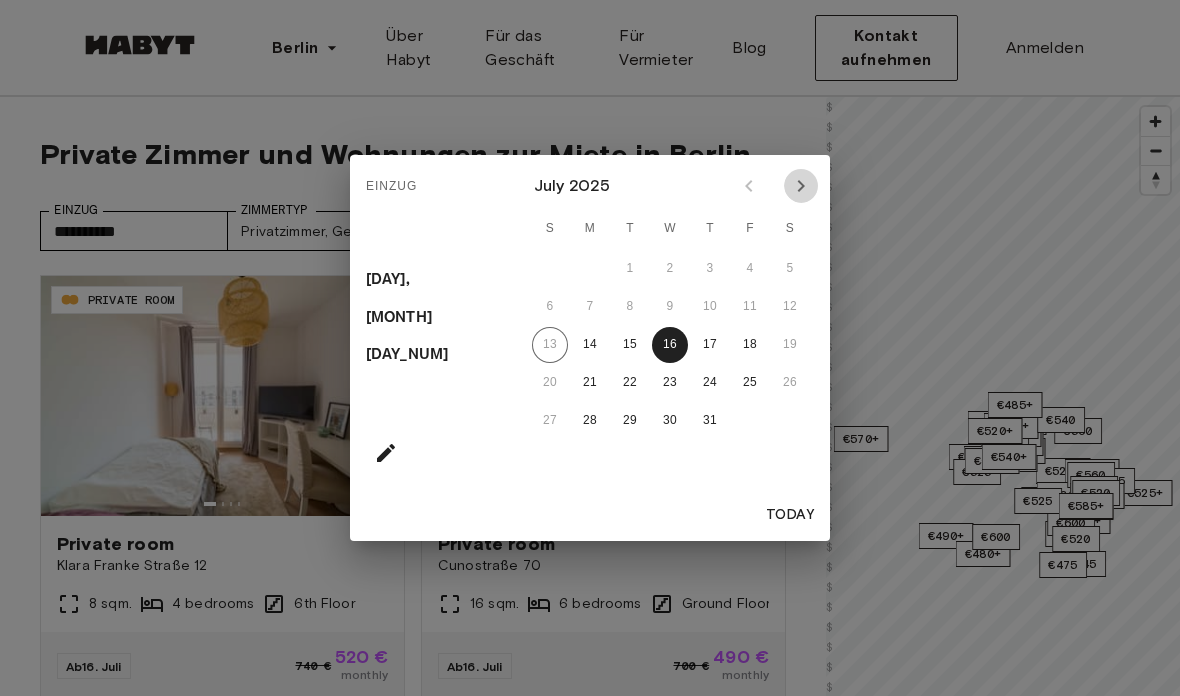 click 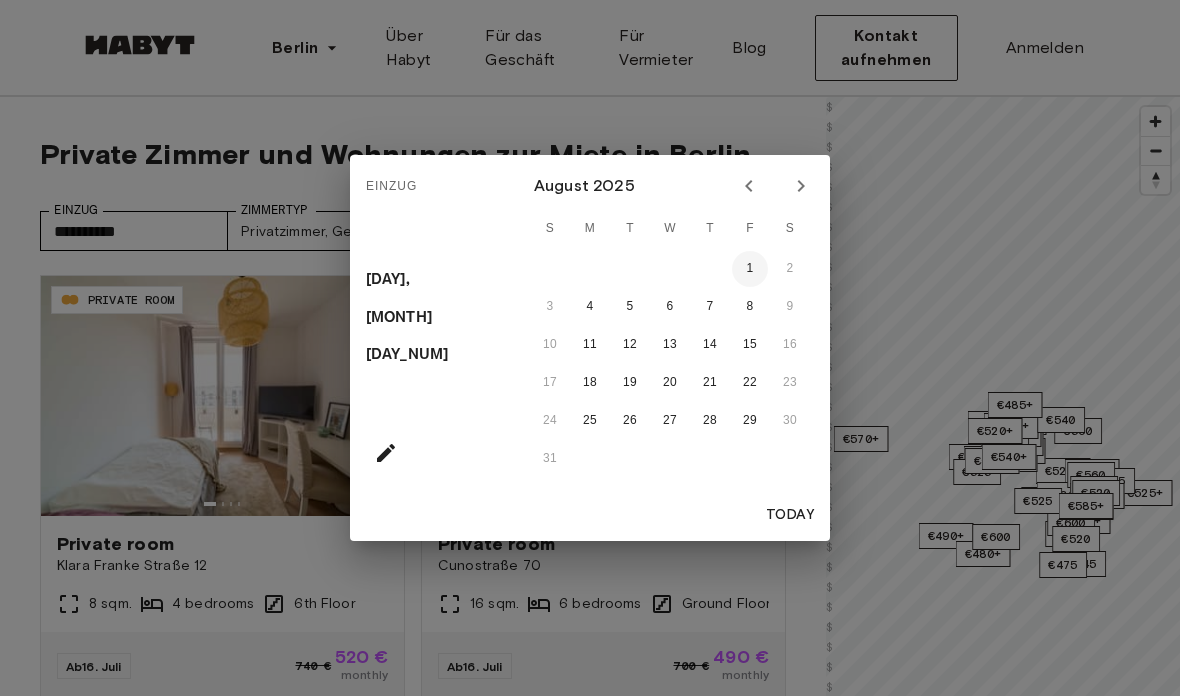 click on "1" at bounding box center [750, 269] 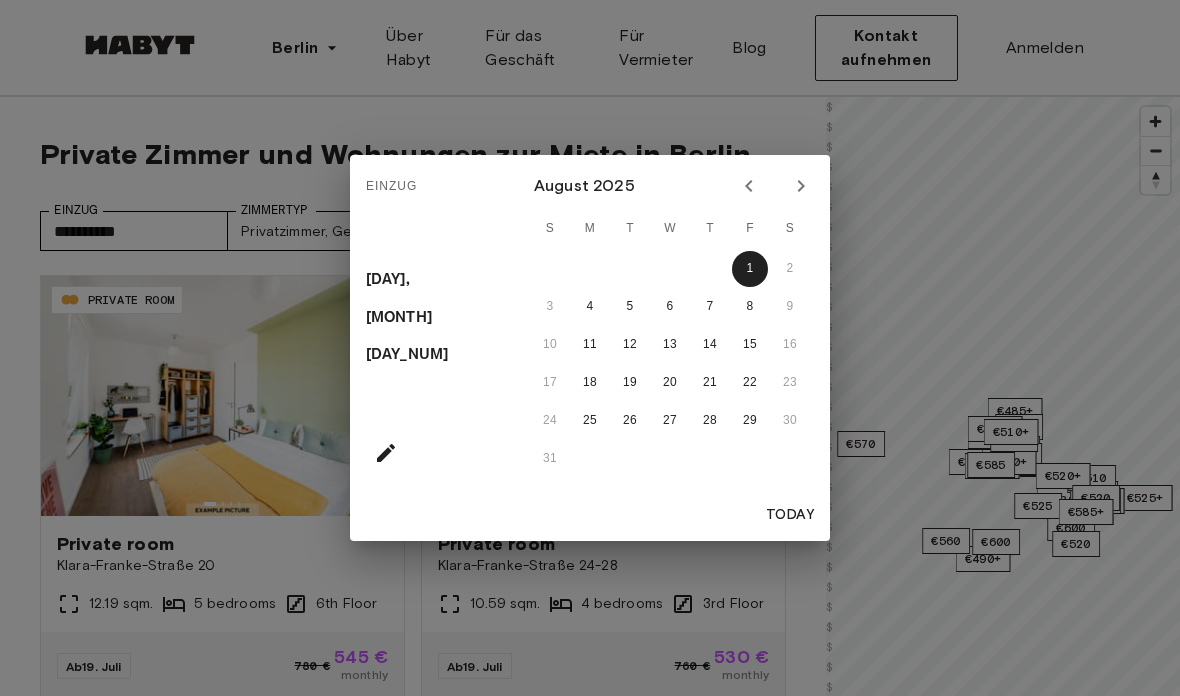 click on "Einzug Fri, Aug 1 August 2025 S M T W T F S 1 2 3 4 5 6 7 8 9 10 11 12 13 14 15 16 17 18 19 20 21 22 23 24 25 26 27 28 29 30 31 Today" at bounding box center [590, 348] 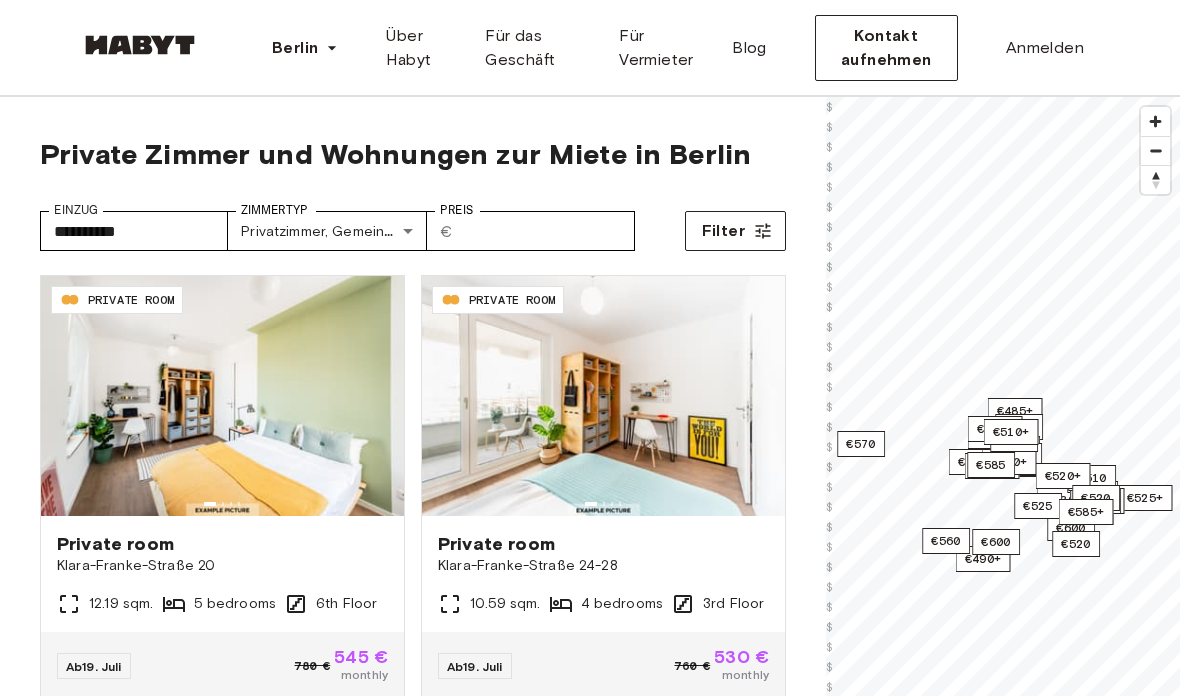 click on "**********" at bounding box center [413, 223] 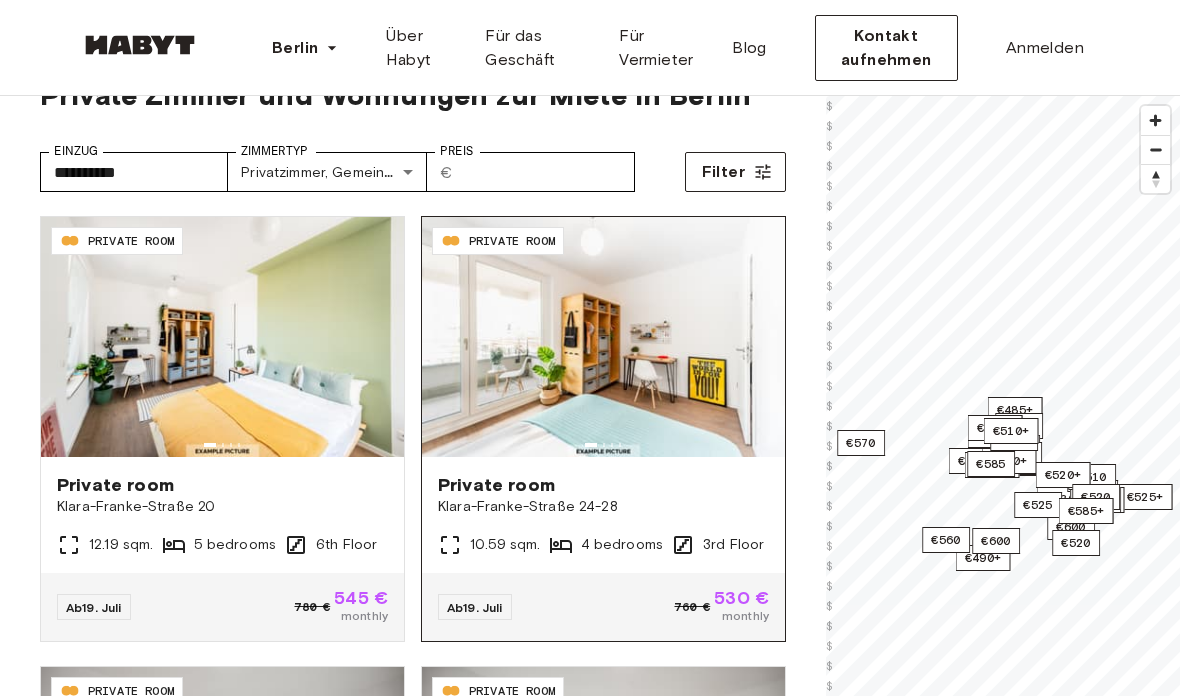scroll, scrollTop: 69, scrollLeft: 0, axis: vertical 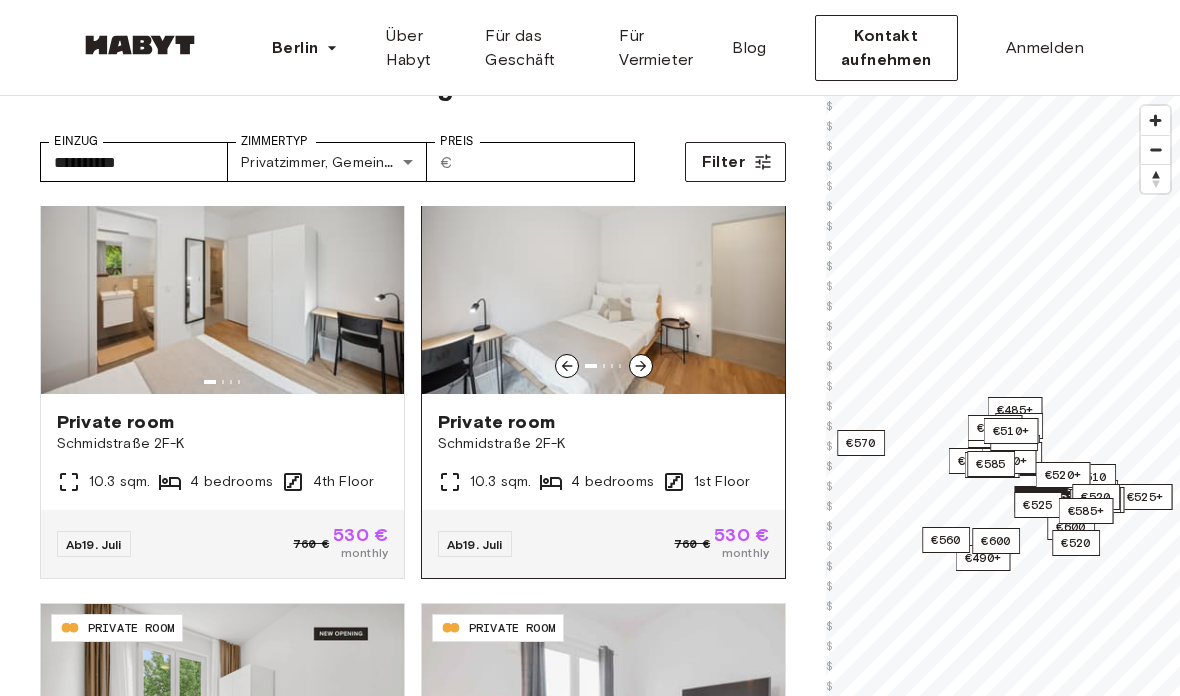 click 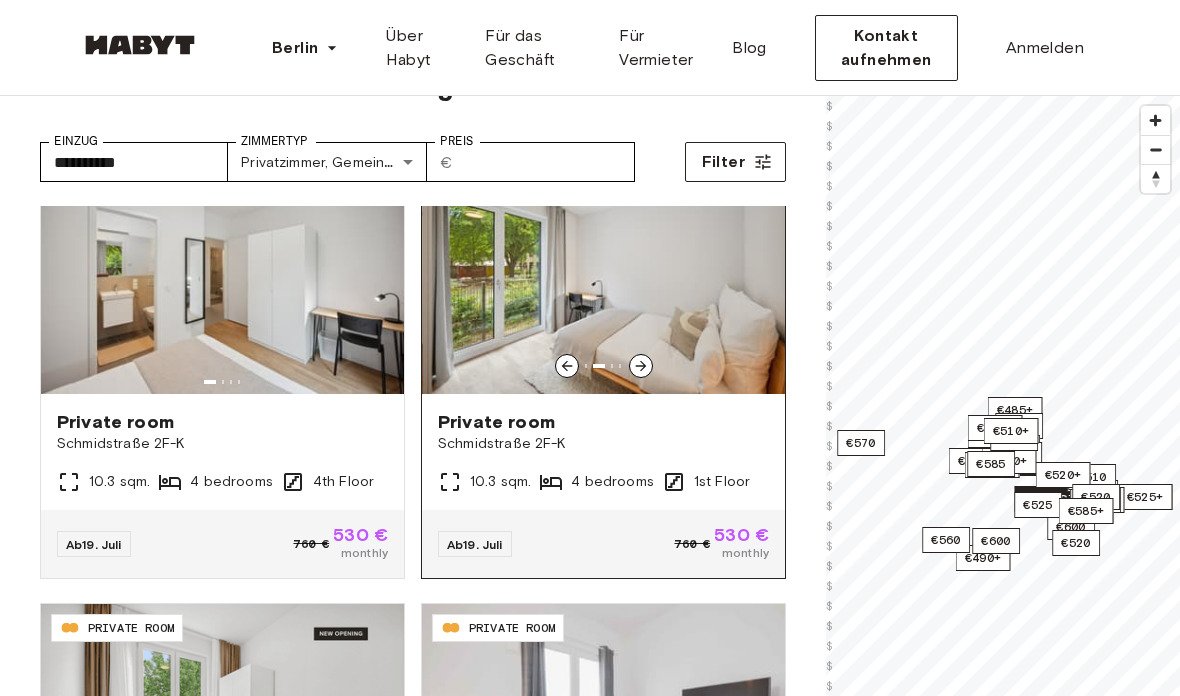 click 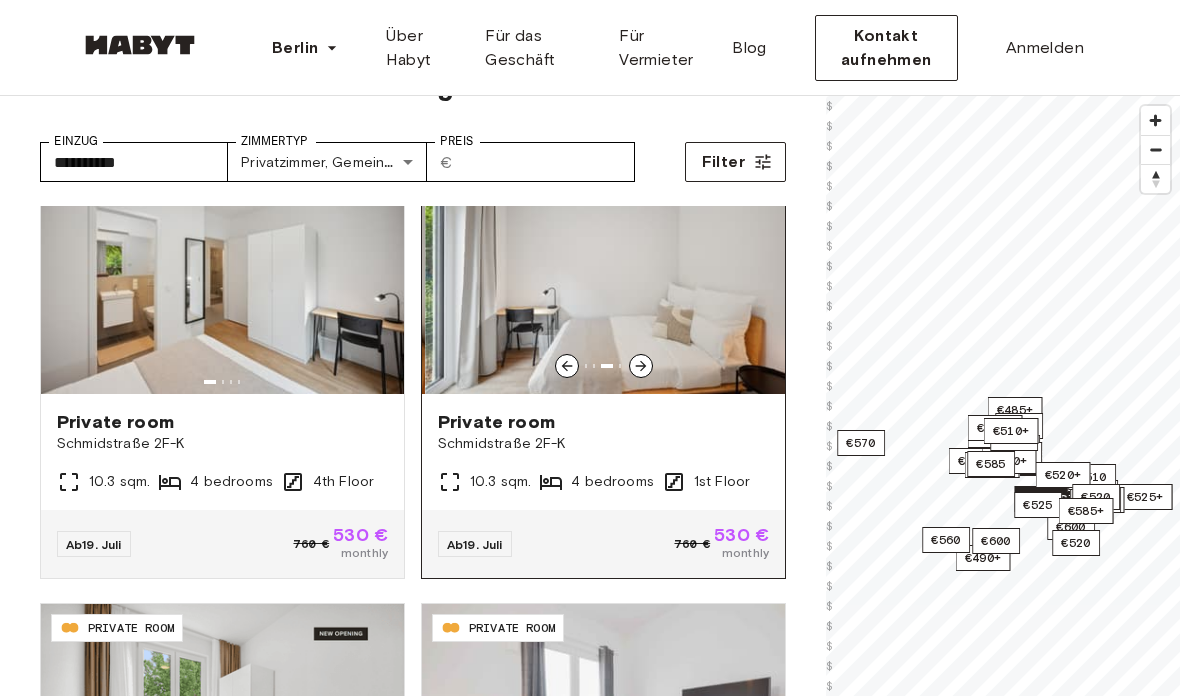 click 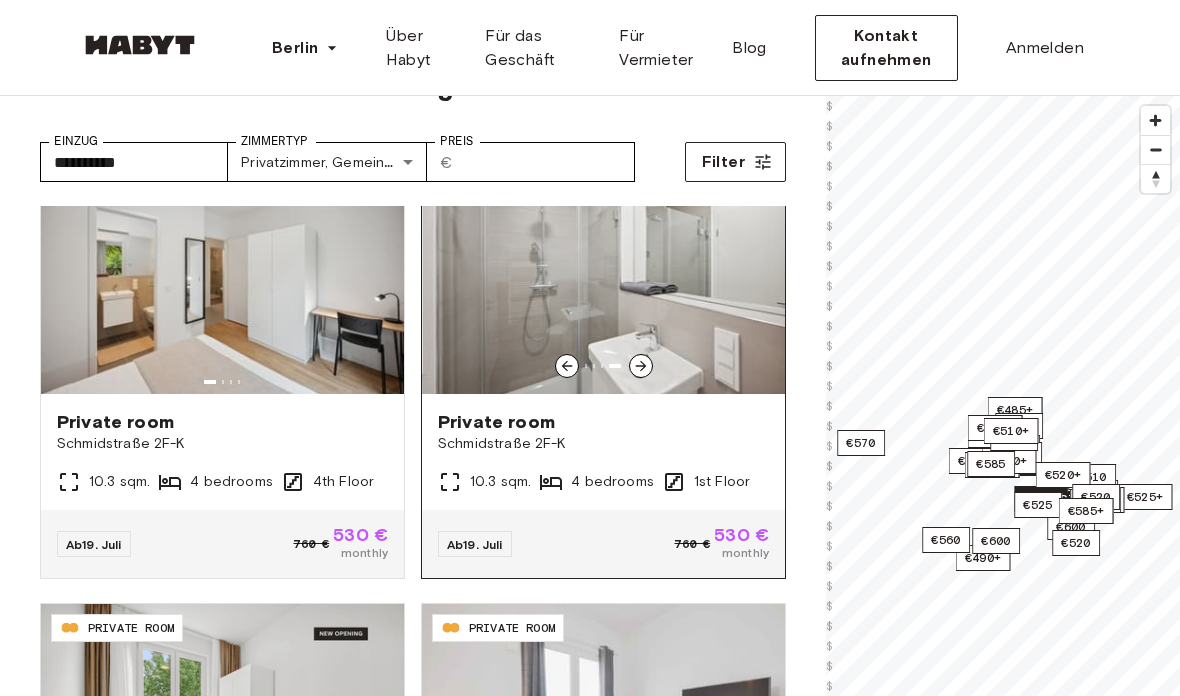 click 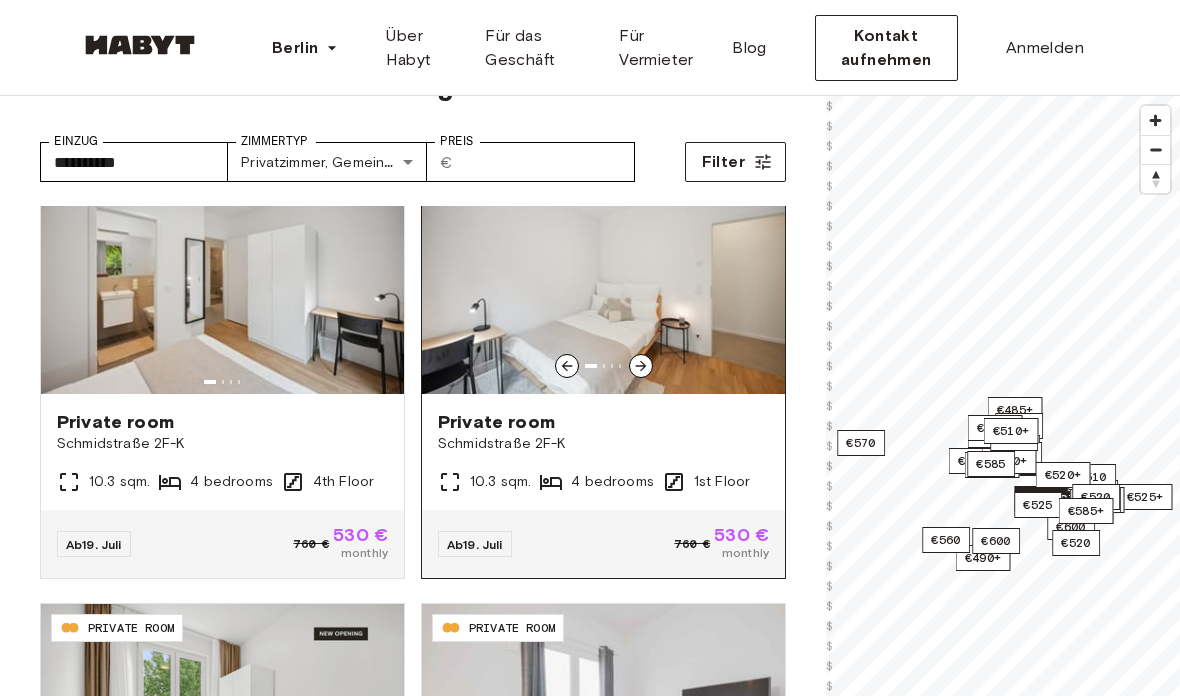 click 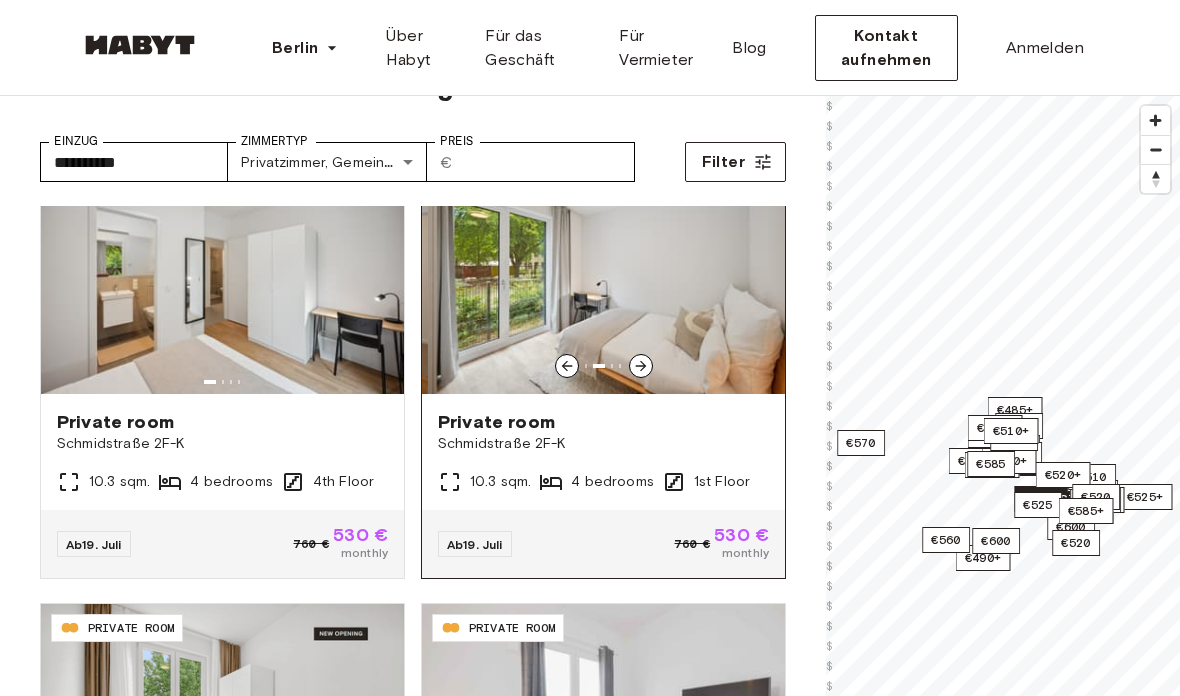 click 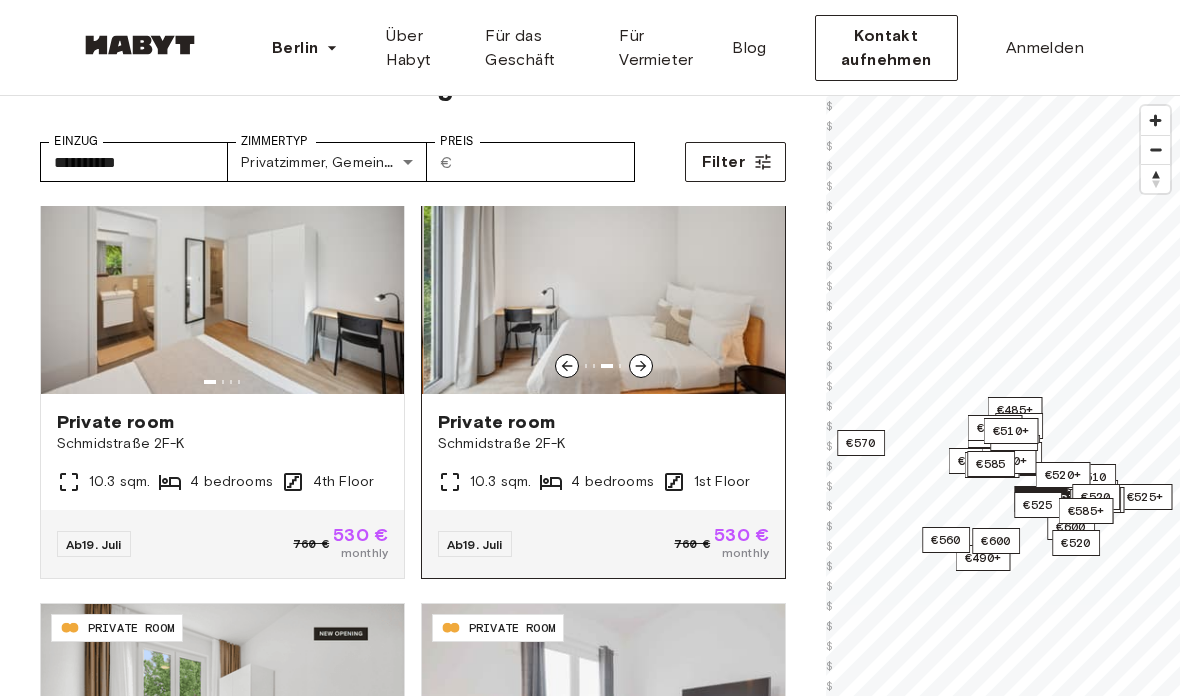 click 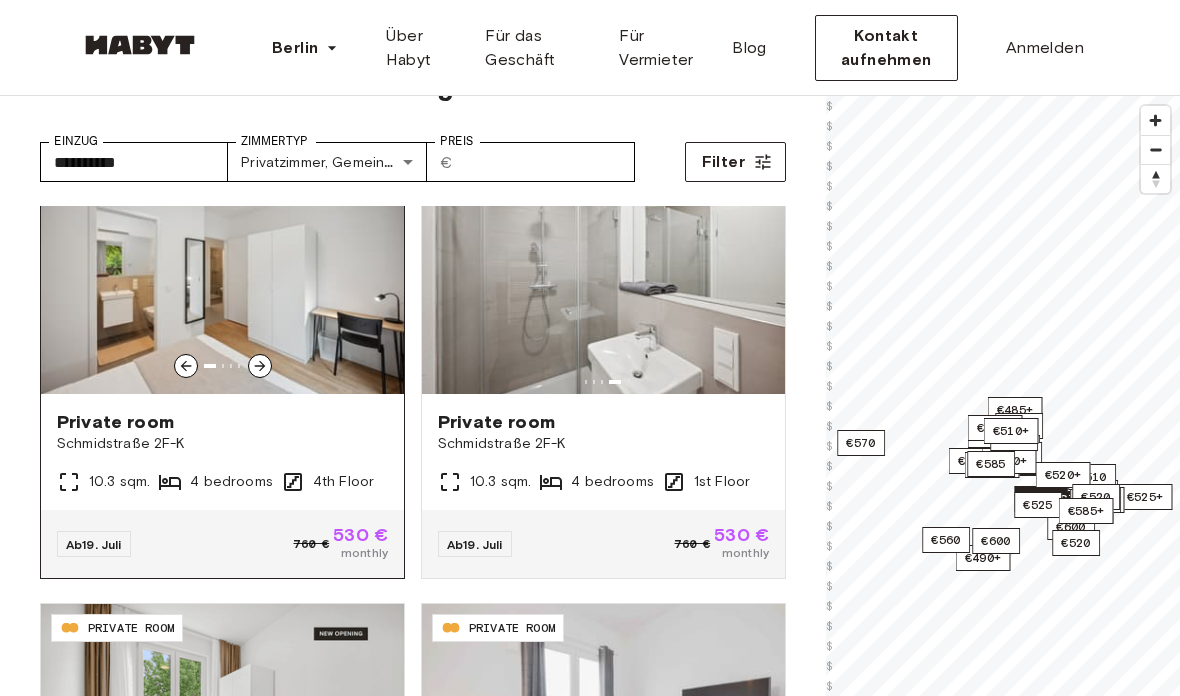 click 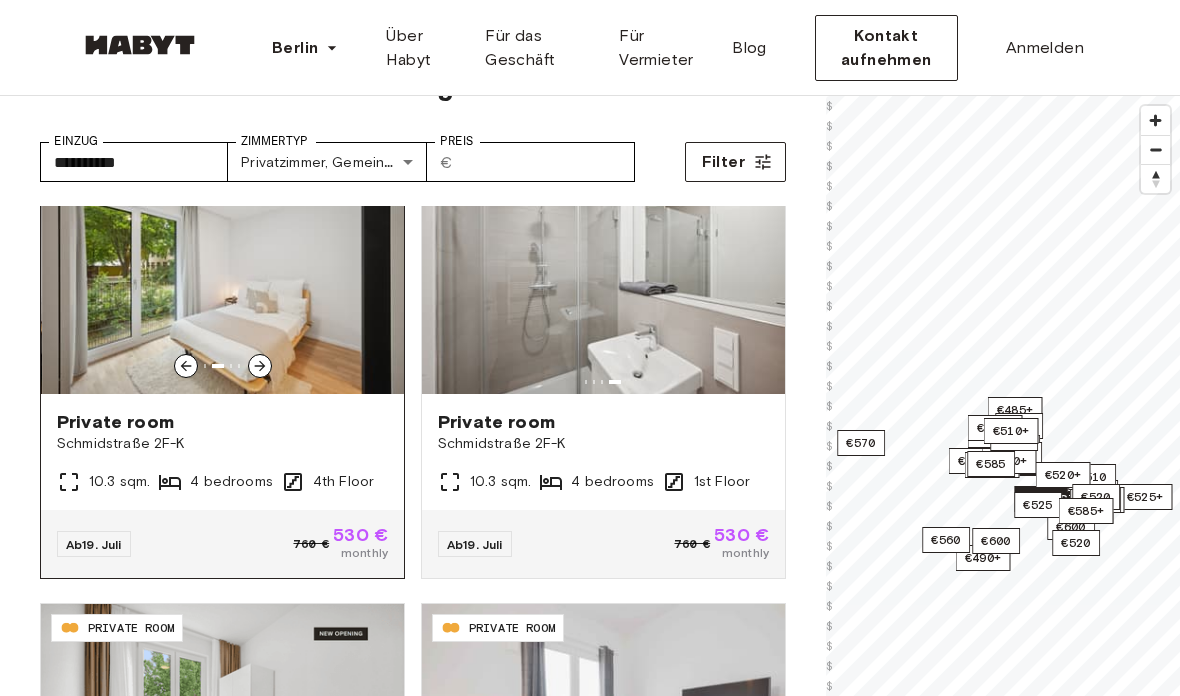 click 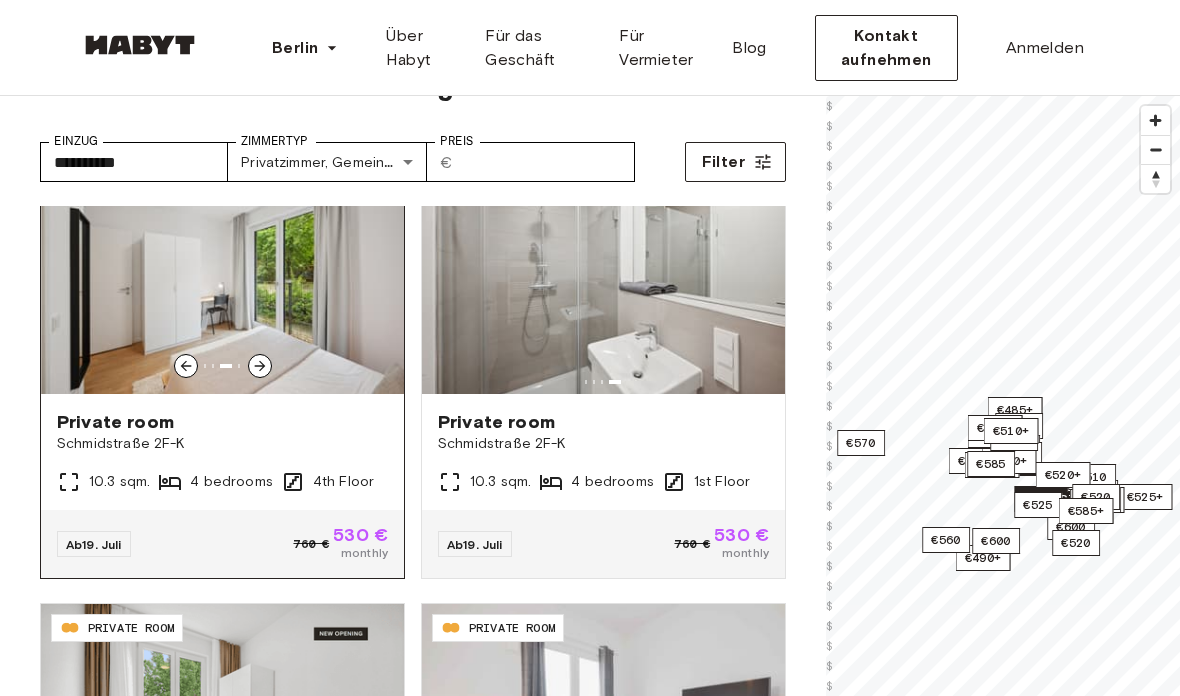 click 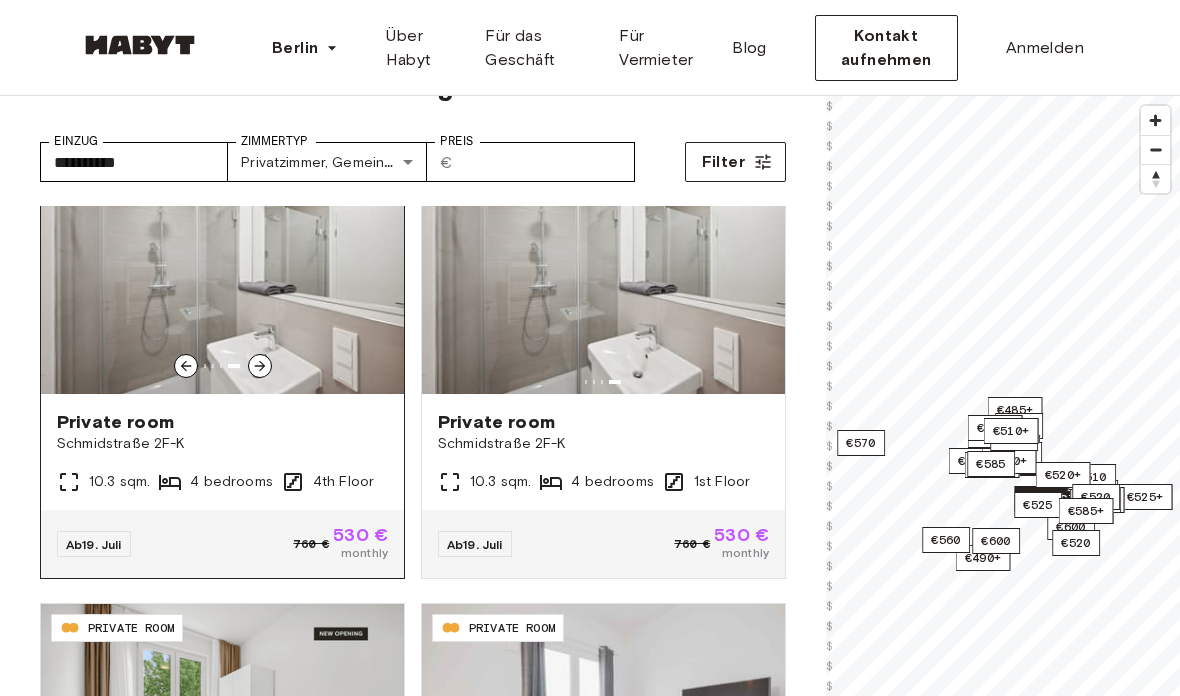click 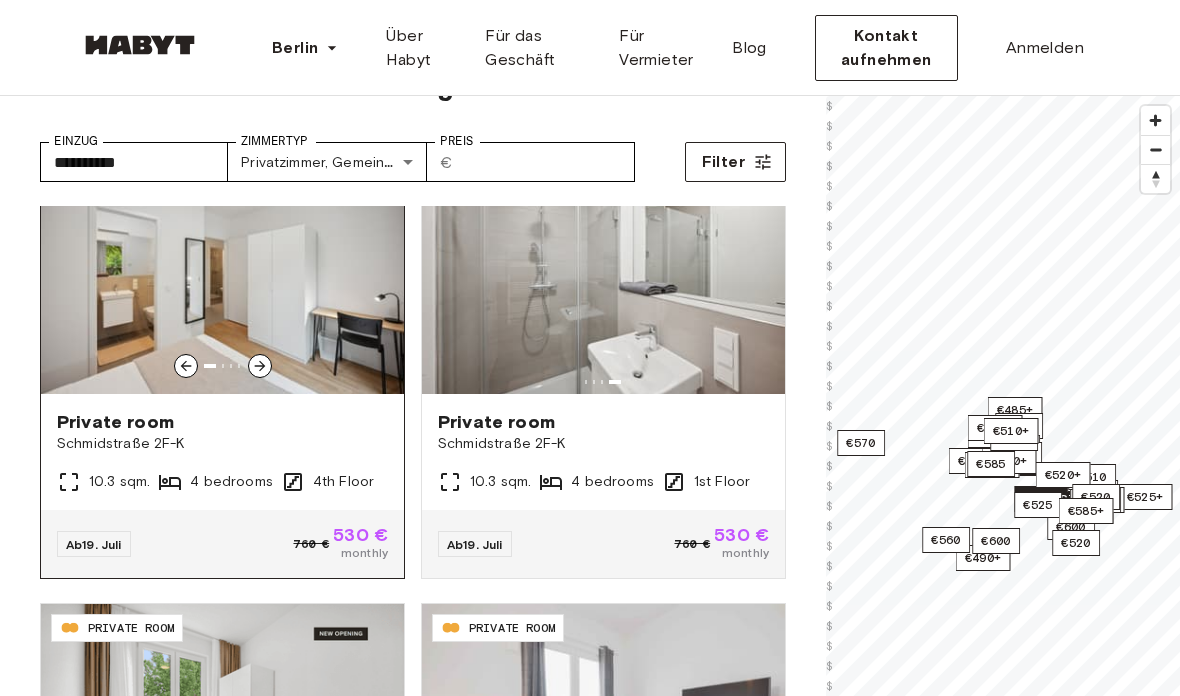click on "Private room" at bounding box center (222, 422) 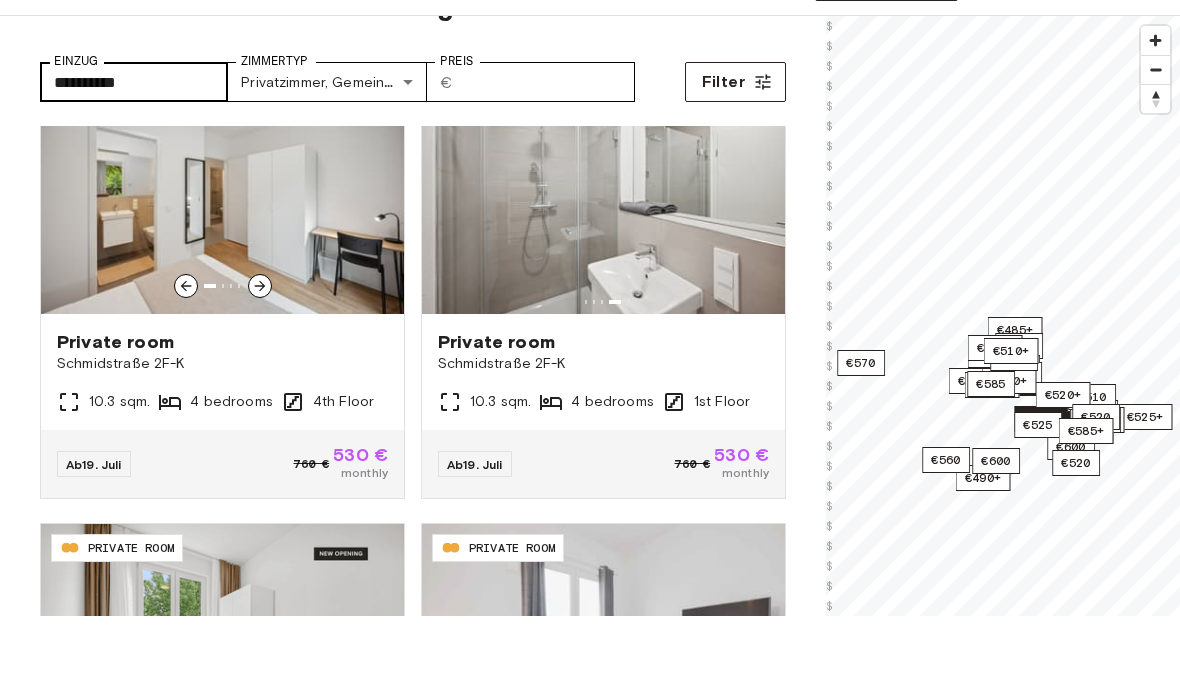 scroll, scrollTop: 149, scrollLeft: 0, axis: vertical 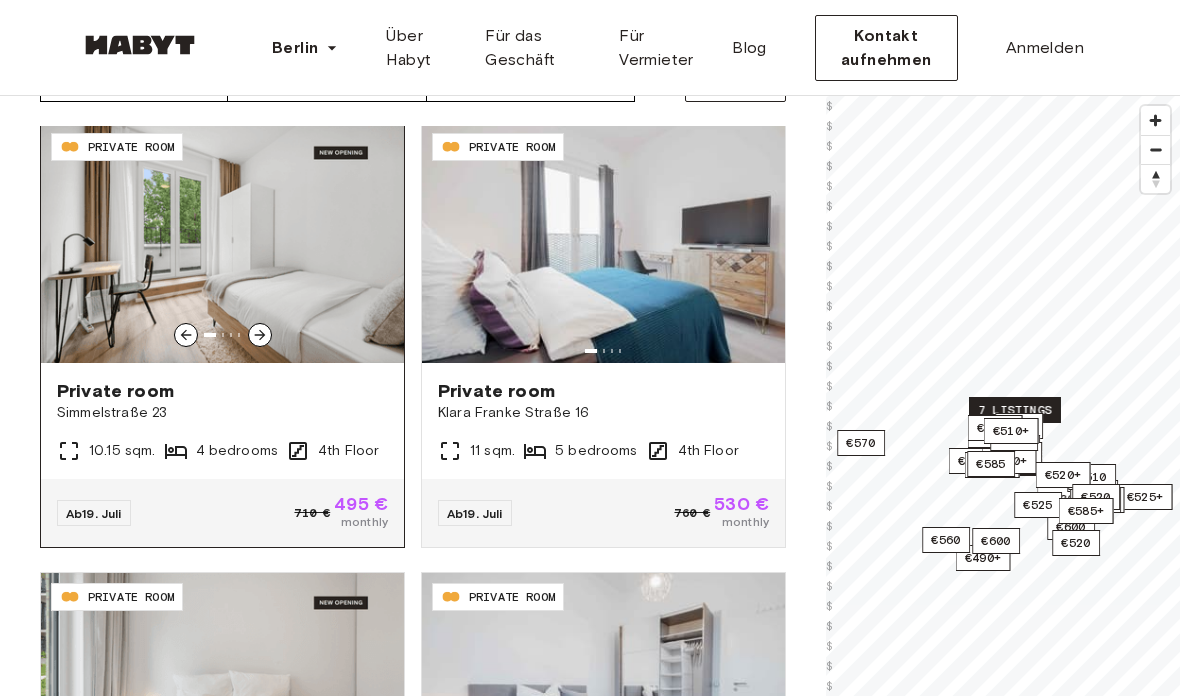 click 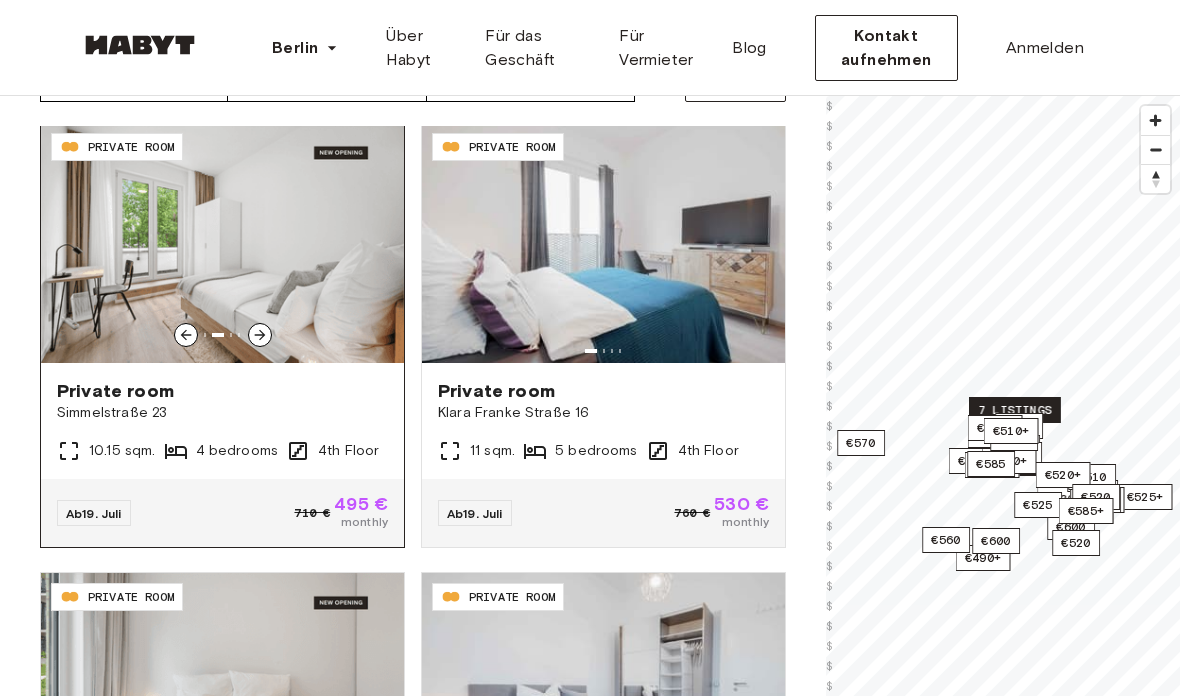 click 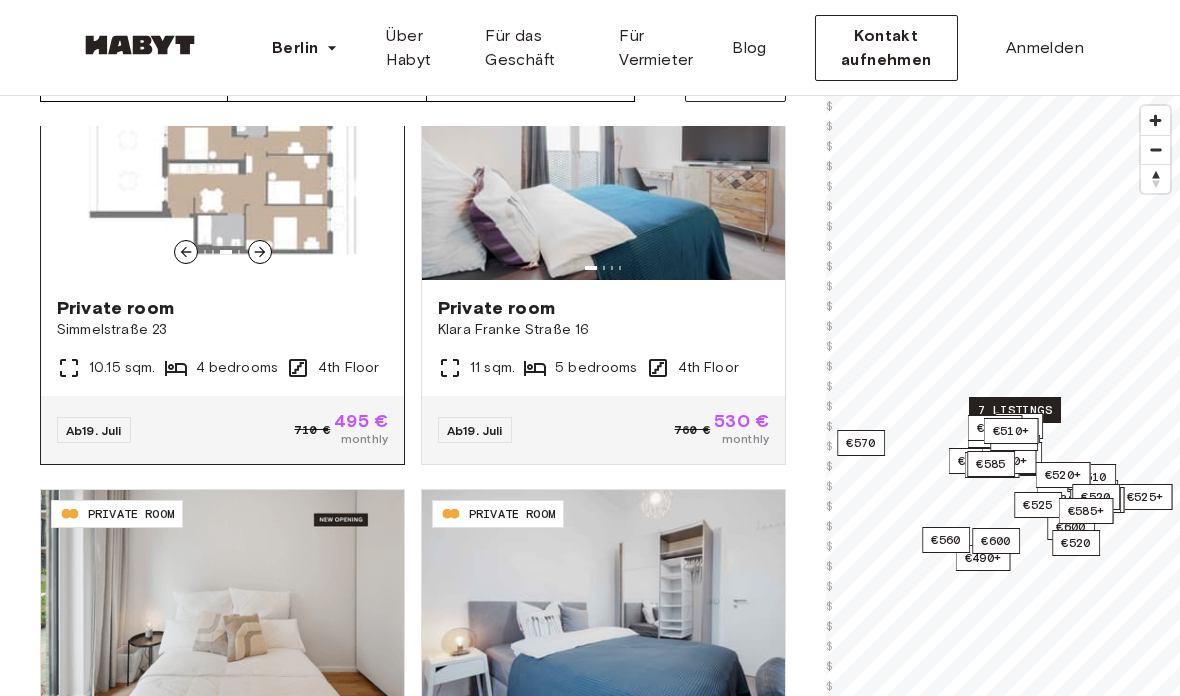 scroll, scrollTop: 873, scrollLeft: 0, axis: vertical 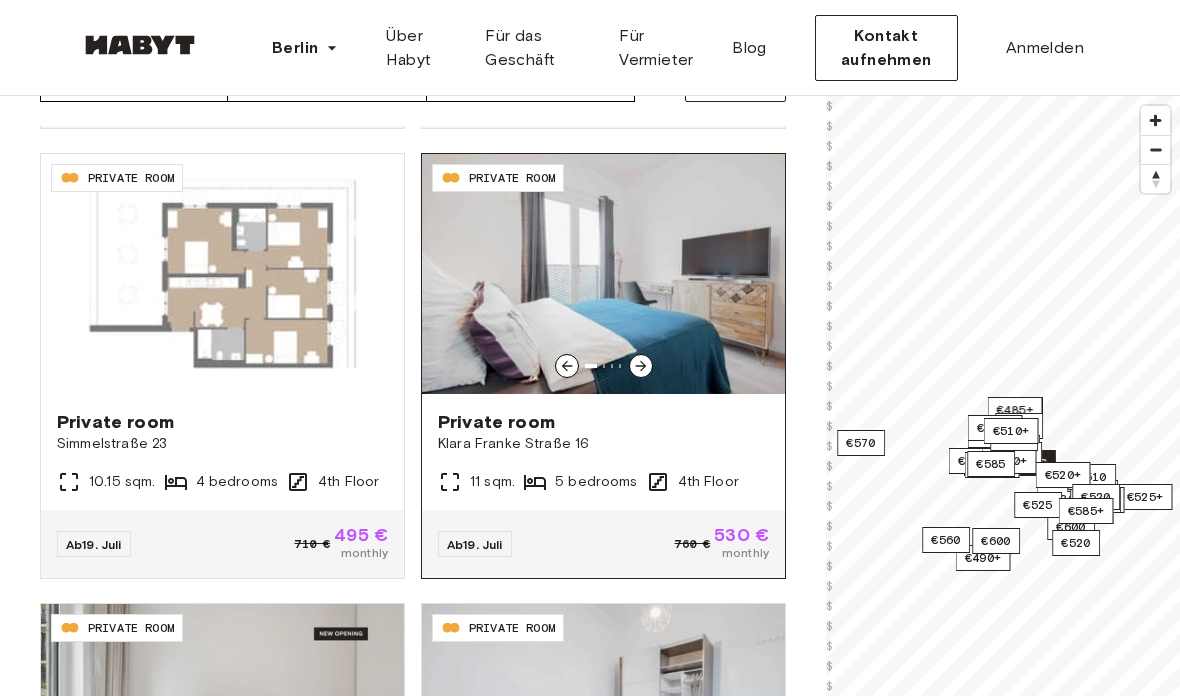 click 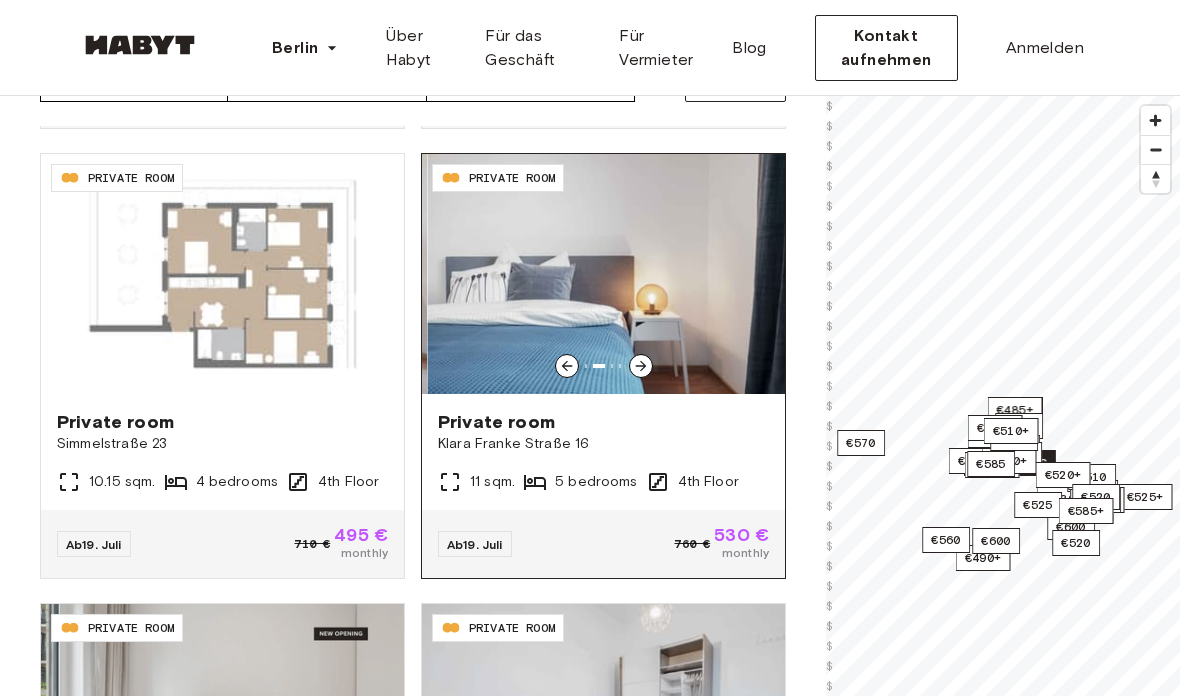 click 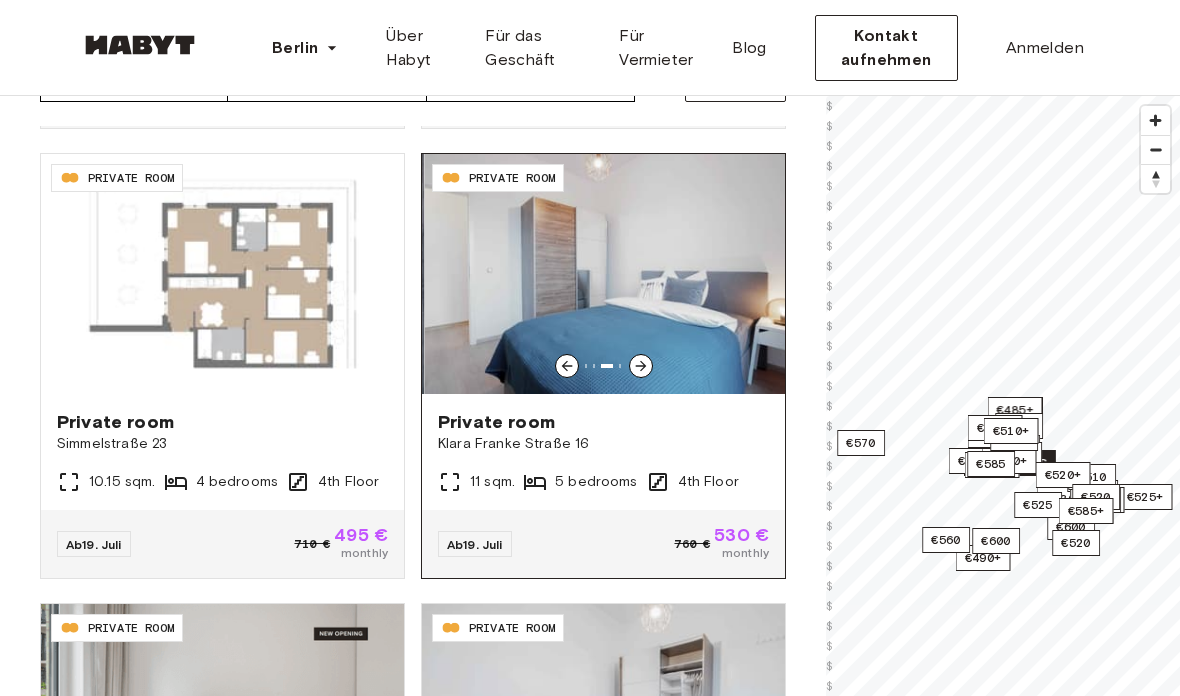 click 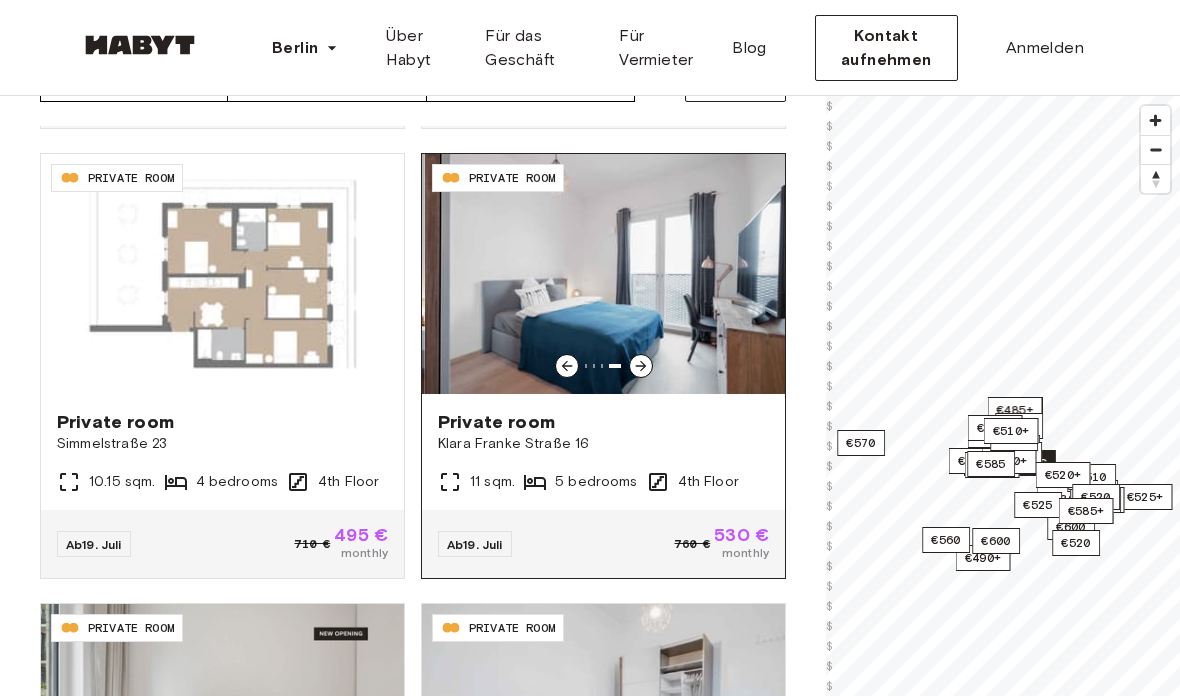 click 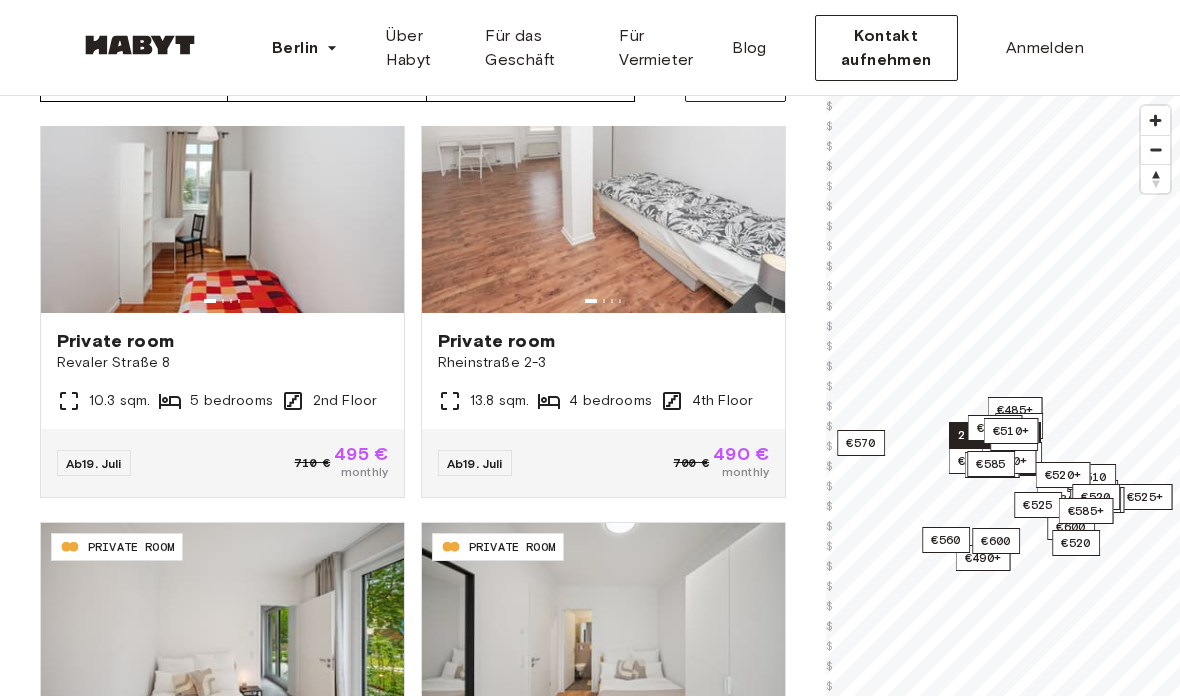 scroll, scrollTop: 3228, scrollLeft: 0, axis: vertical 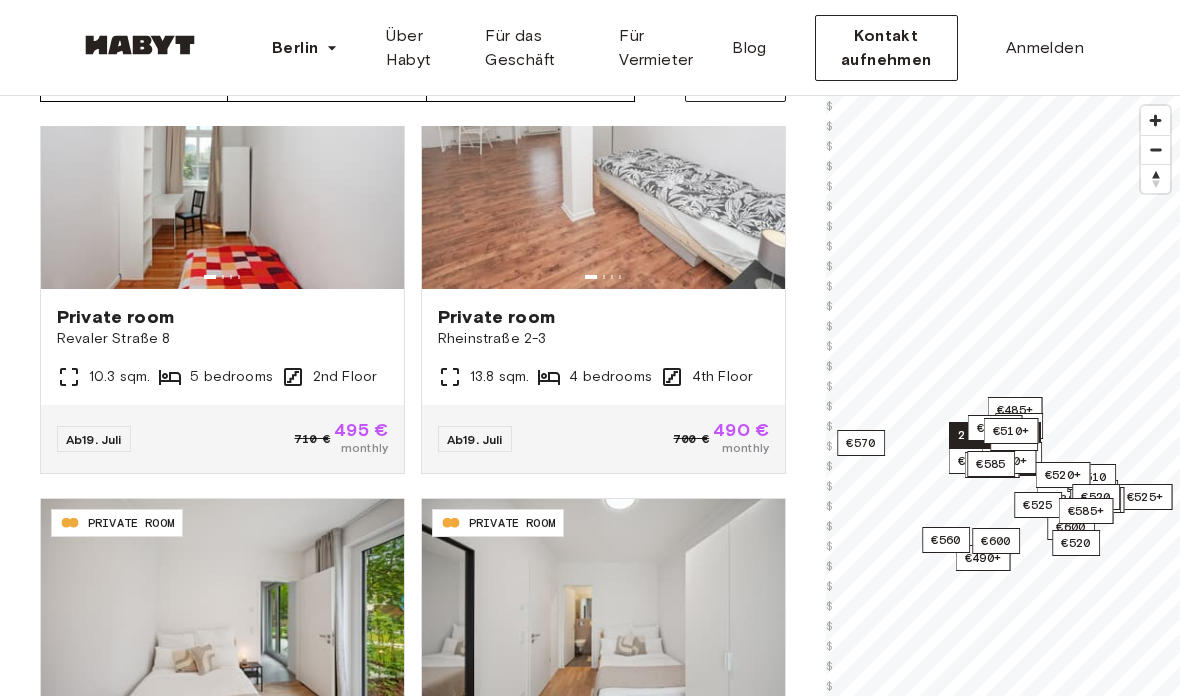 click on "Private room" at bounding box center [222, 317] 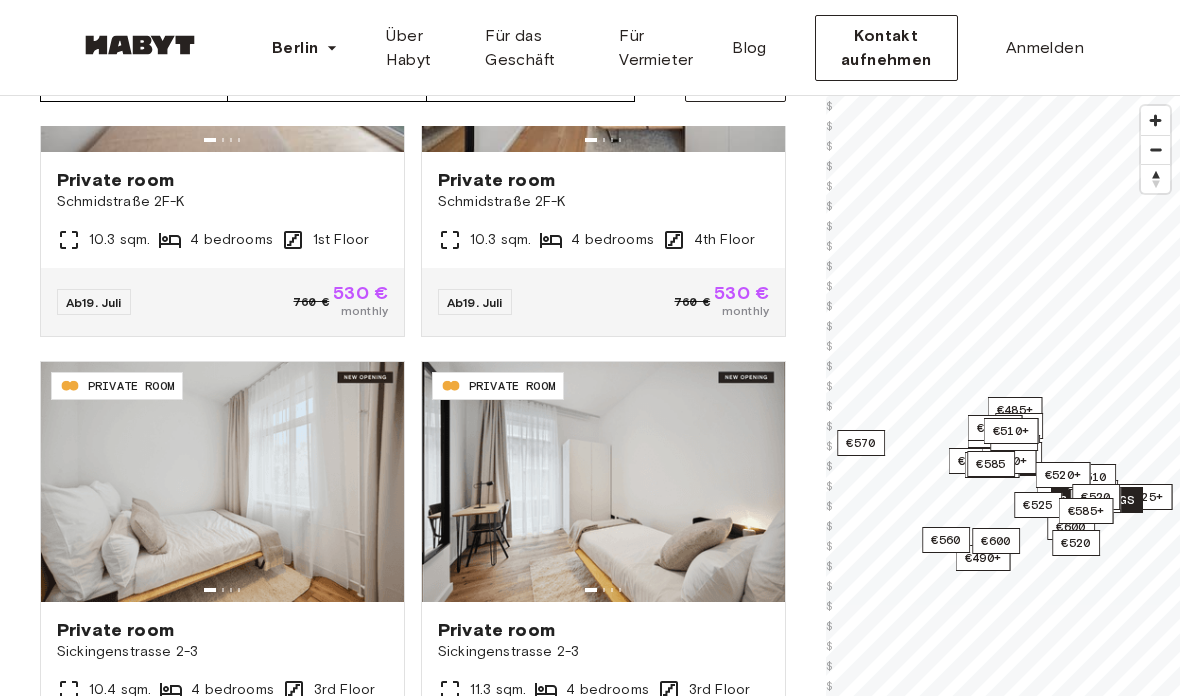 scroll, scrollTop: 3814, scrollLeft: 0, axis: vertical 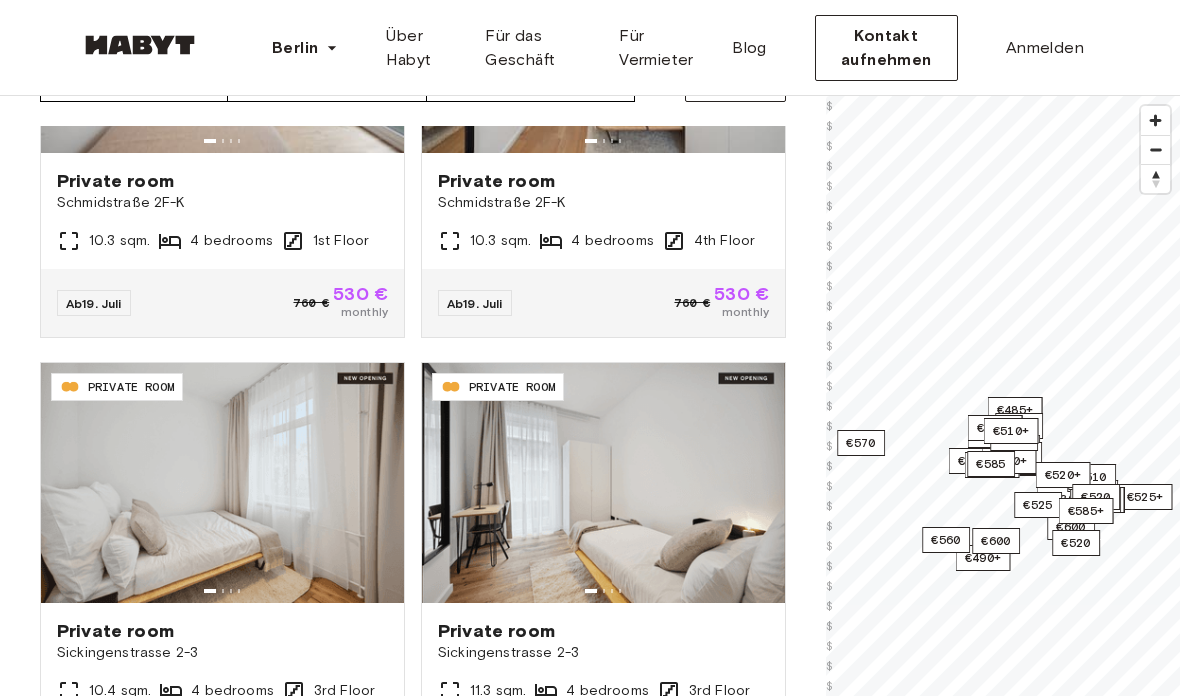 click at bounding box center (140, 45) 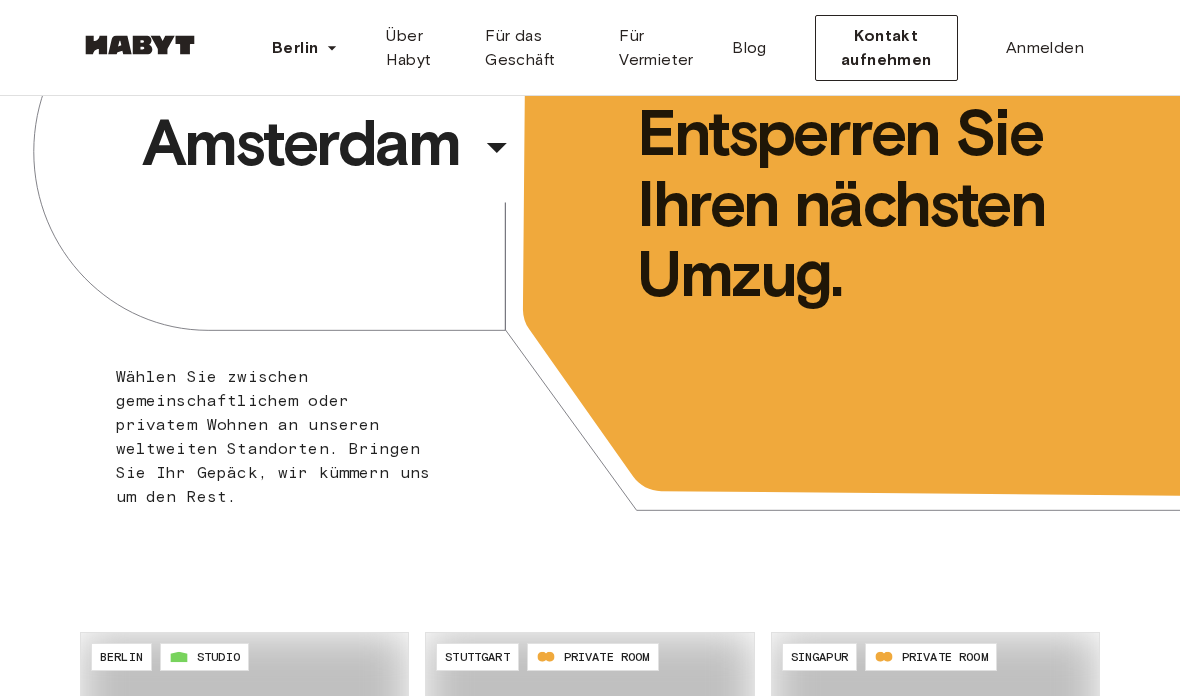 scroll, scrollTop: 0, scrollLeft: 0, axis: both 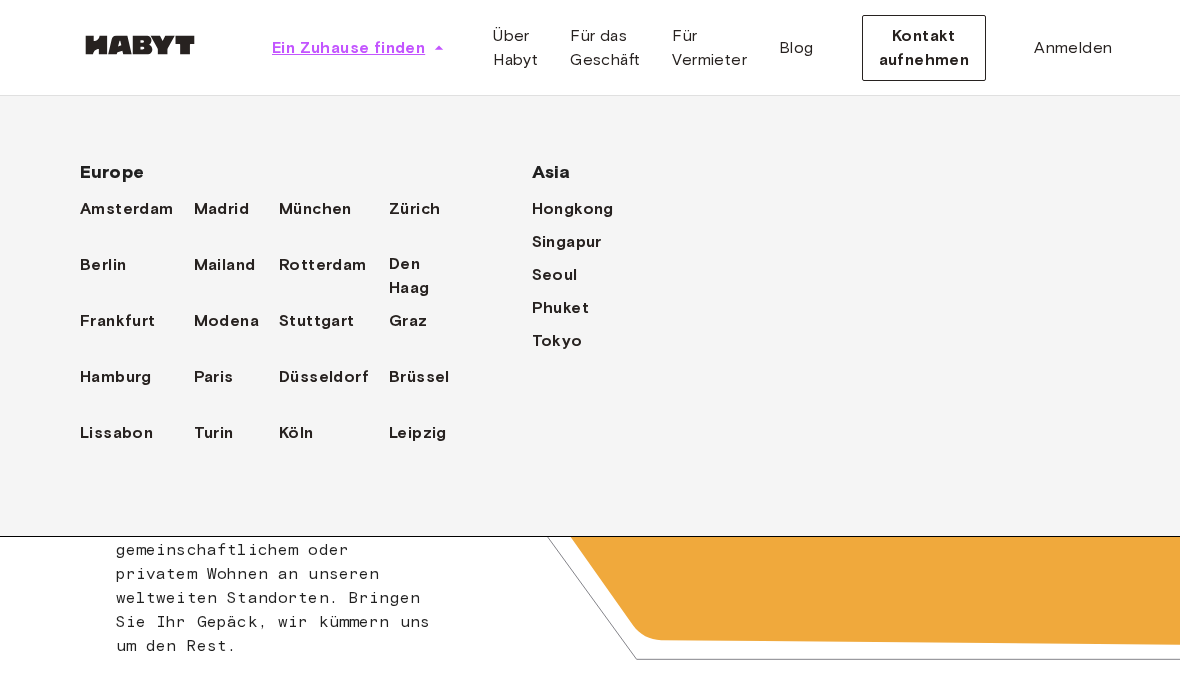 click on "Ein Zuhause finden" at bounding box center (358, 48) 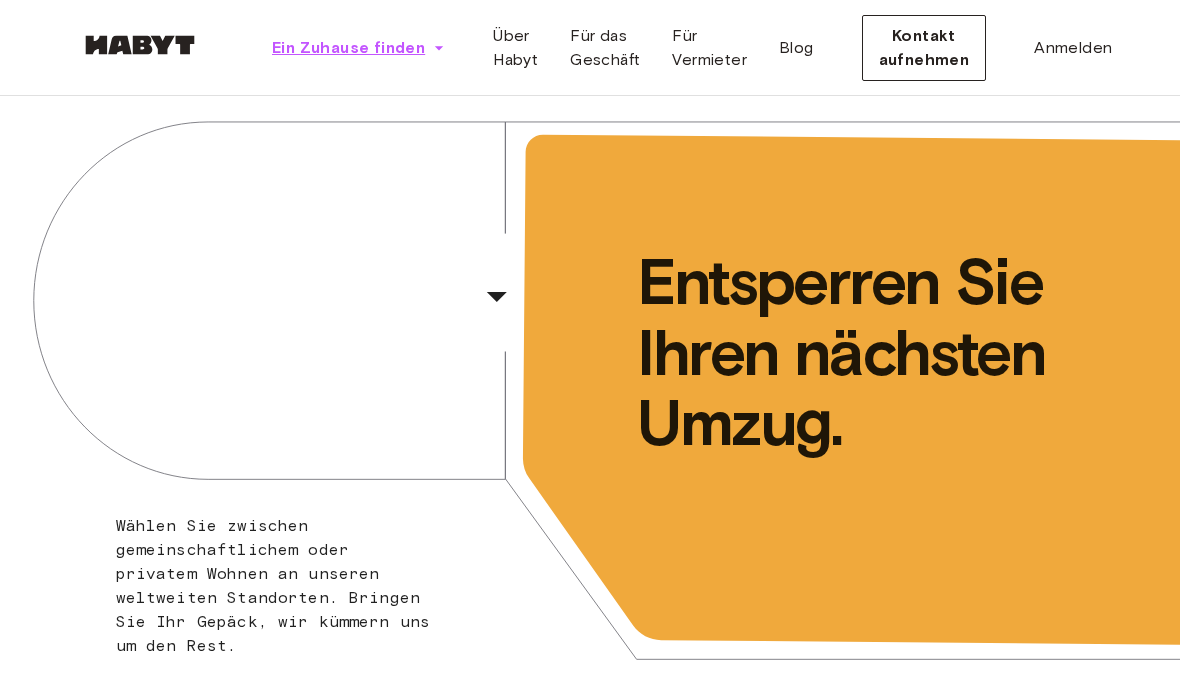 click on "Ein Zuhause finden" at bounding box center [358, 48] 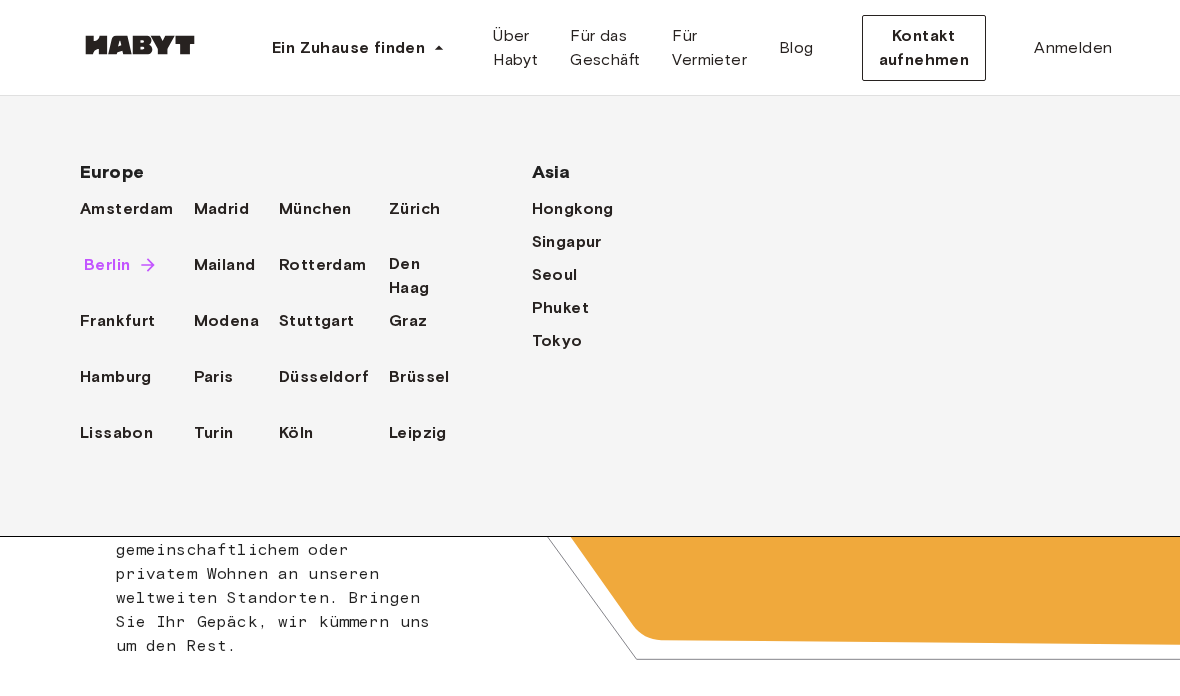 click on "Berlin" at bounding box center [107, 265] 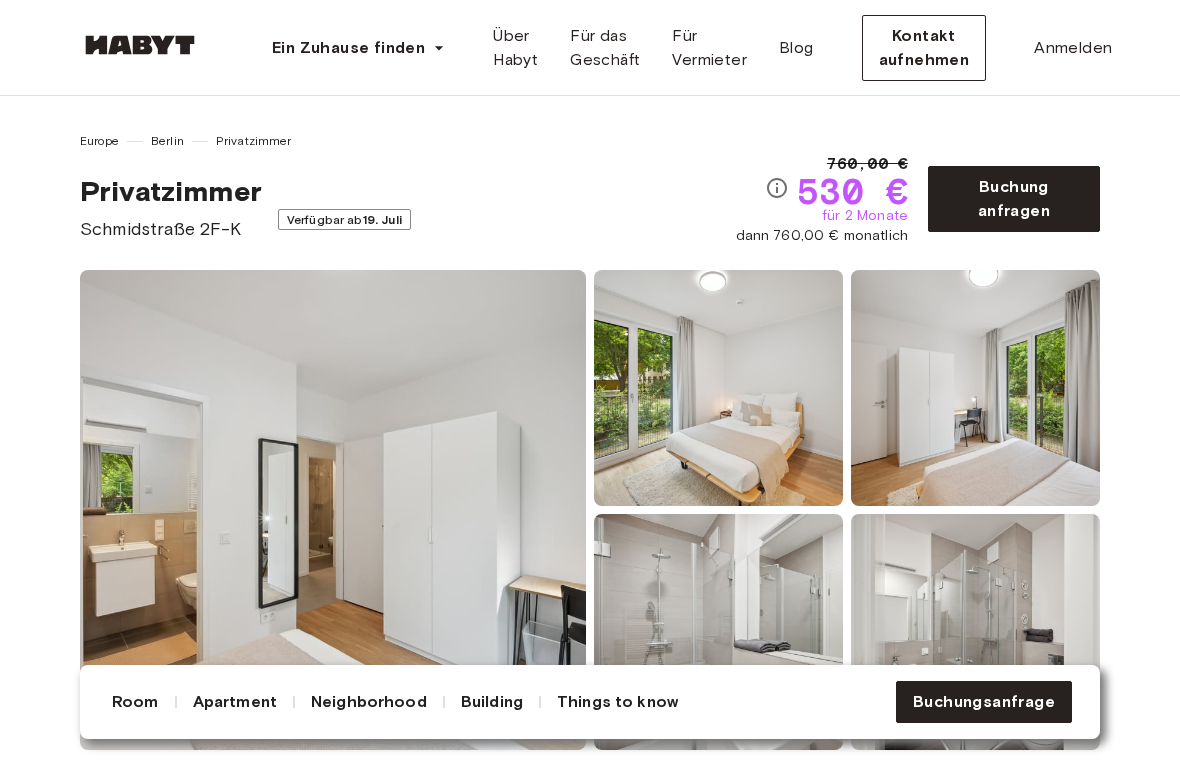 scroll, scrollTop: 0, scrollLeft: 0, axis: both 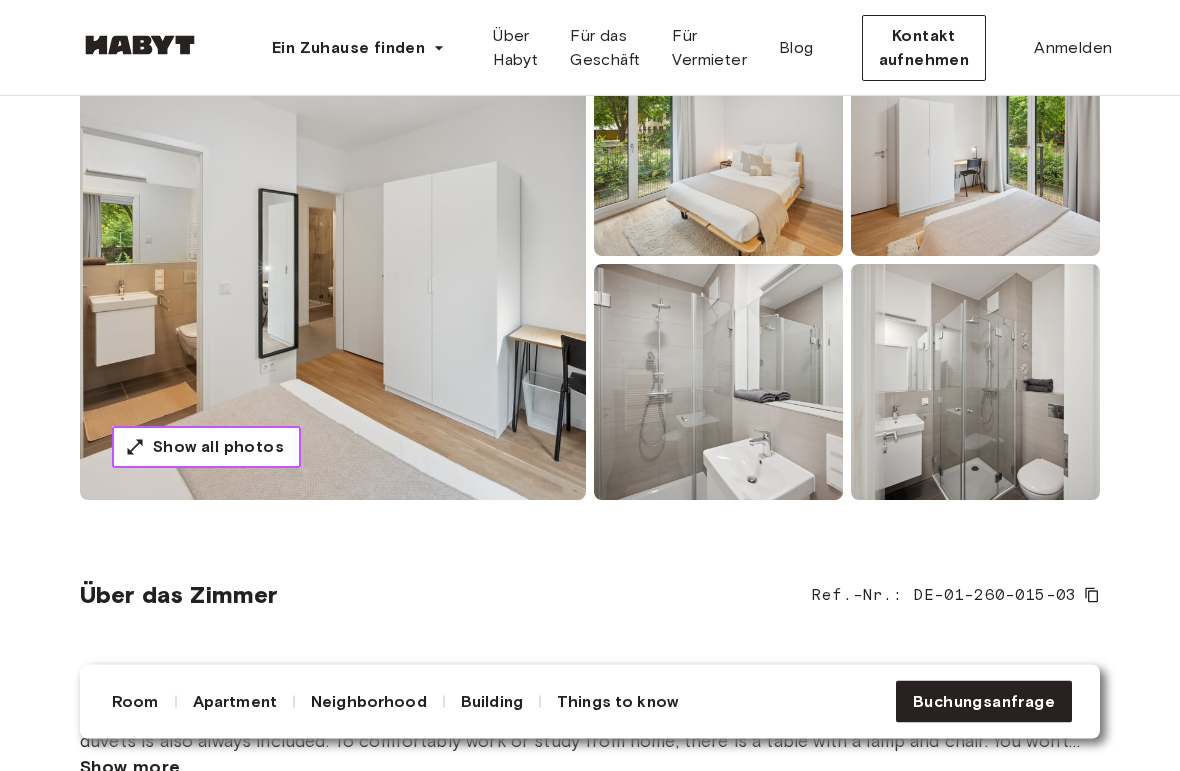 click on "Show all photos" at bounding box center (218, 448) 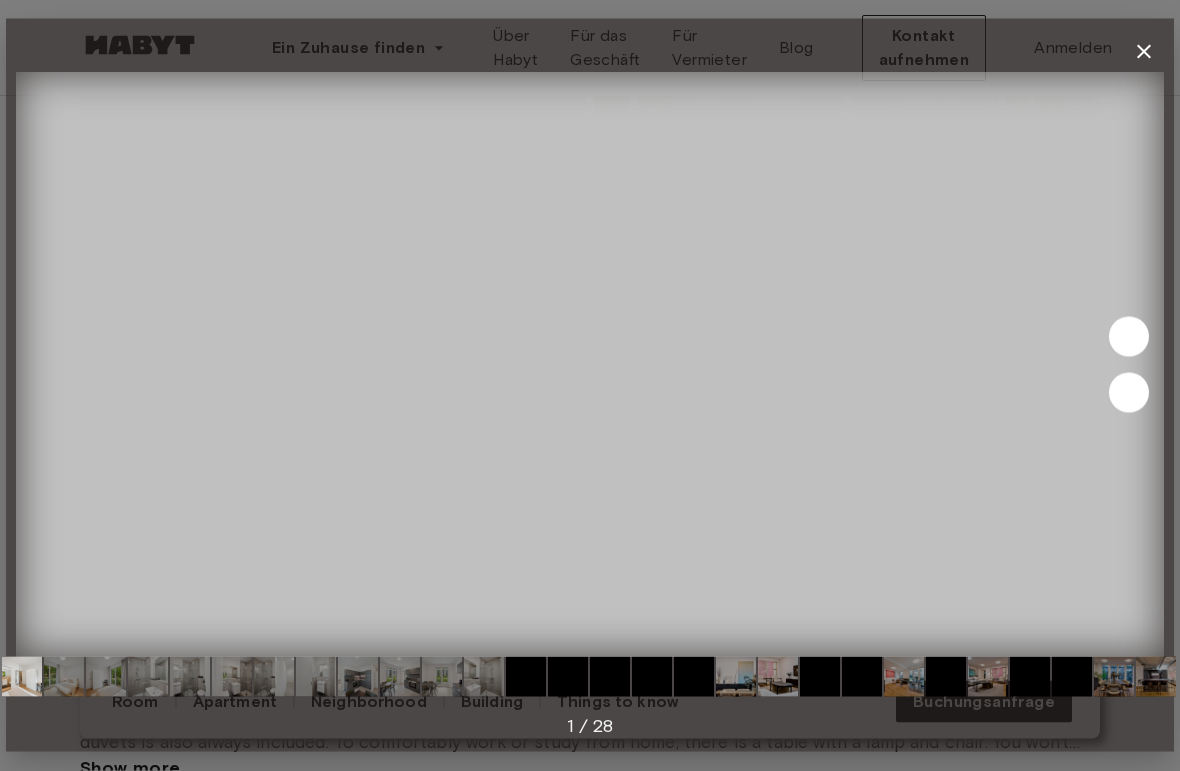 scroll, scrollTop: 268, scrollLeft: 0, axis: vertical 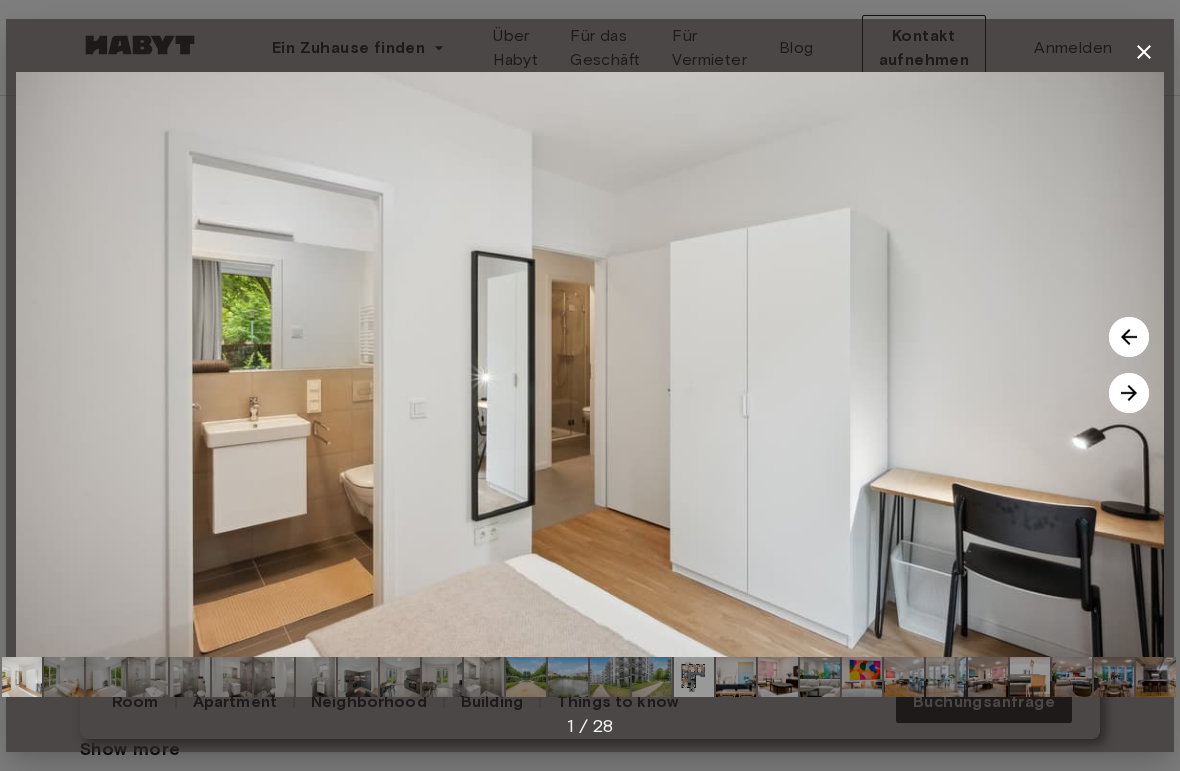 click at bounding box center [1129, 393] 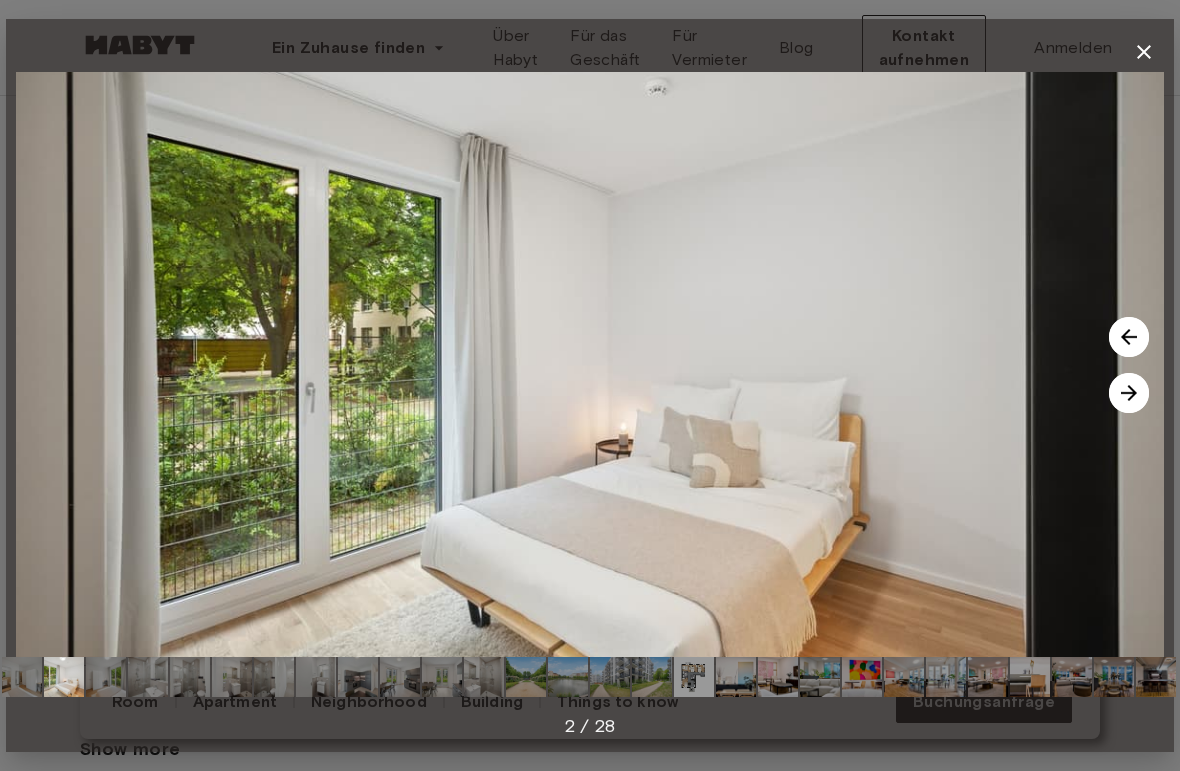 click at bounding box center (1129, 393) 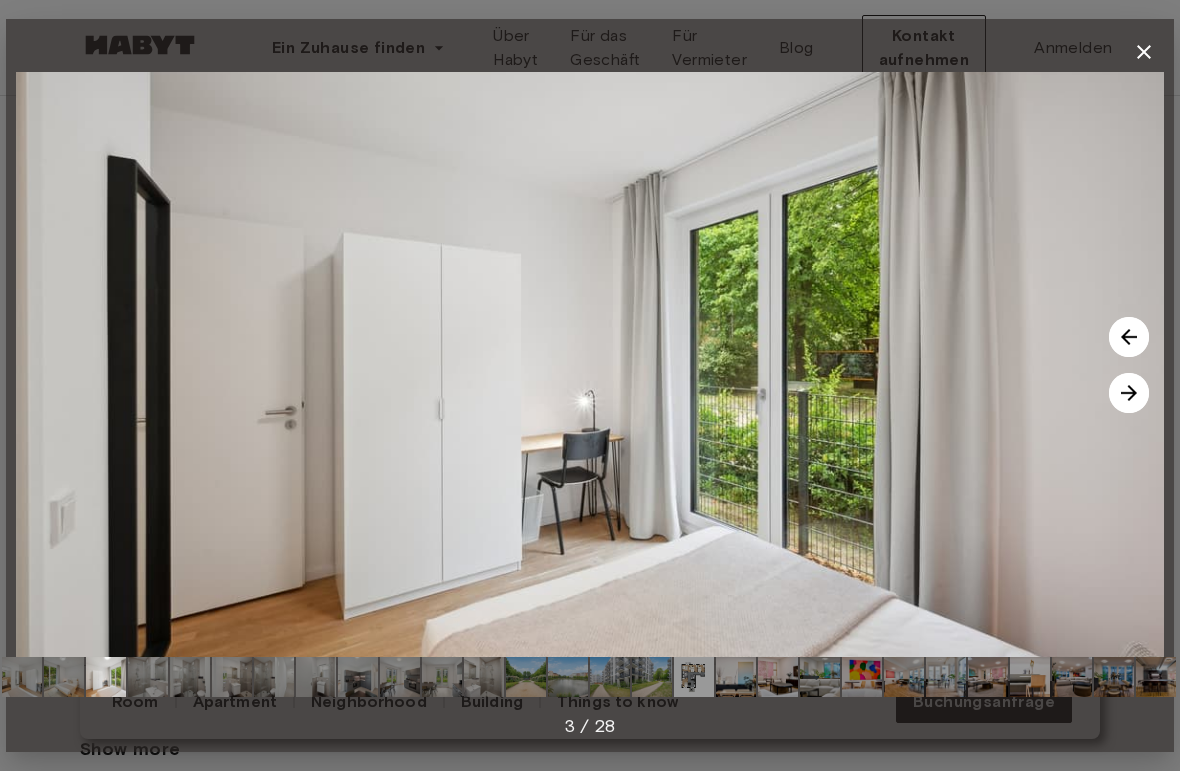 click at bounding box center (1129, 393) 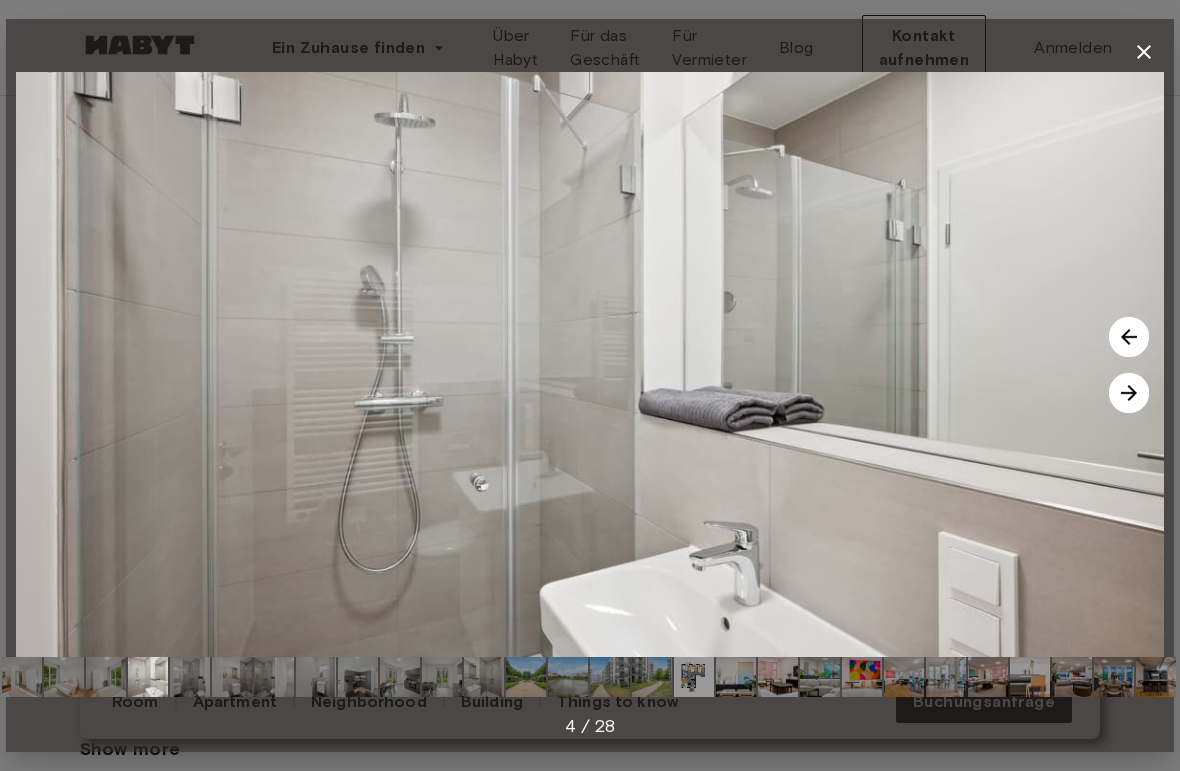click at bounding box center (1129, 393) 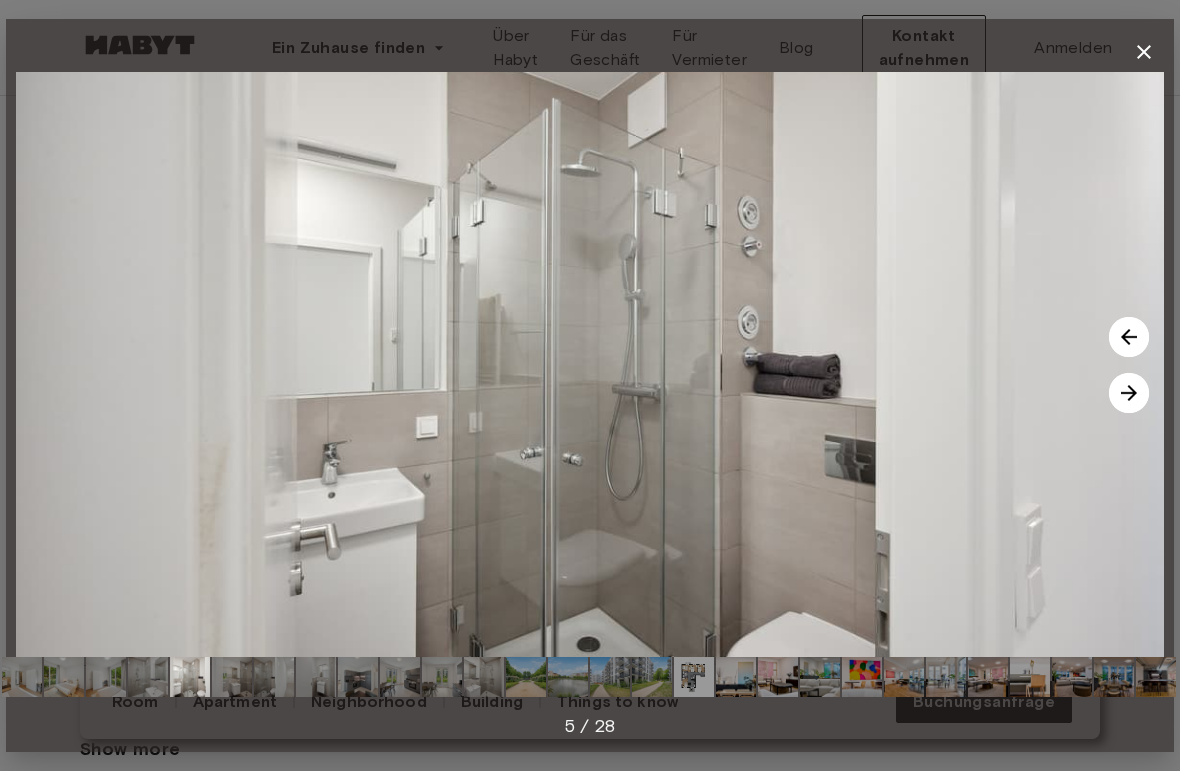 click on "Ein Zuhause finden Europe Amsterdam Berlin Frankfurt Hamburg Lissabon Madrid Mailand Modena Paris Turin München Rotterdam Stuttgart Düsseldorf Köln Zürich Den Haag Graz Brüssel Leipzig Asia Hongkong Singapur Seoul Phuket Tokyo Über Habyt Für das Geschäft Für Vermieter Blog Kontakt aufnehmen Anmelden Europe Berlin Privatzimmer Privatzimmer Schmidstraße 2F-K Verfügbar ab  [DATE] [PRICE] € [PRICE] € für 2 Monate dann [PRICE] € monatlich Buchung anfragen Show all photos Über das Zimmer Ref.-Nr.:   DE-01-260-015-03 Our rooms come fully furnished with everything you need for a comfortable daily life. In the bedroom area, you will find a bed with a nightstand and lamp, as well as a large wardrobe. A premium mattress with a set of bedsheets, pillows, and duvets is also always included. To comfortably work or study from home, there is a table with a lamp and chair. You won't need anything additional to settle in, and can arrive just your luggage at hand. Show more 10.3 sqm. 140 x 200cm mattress WiFi" at bounding box center (590, 3584) 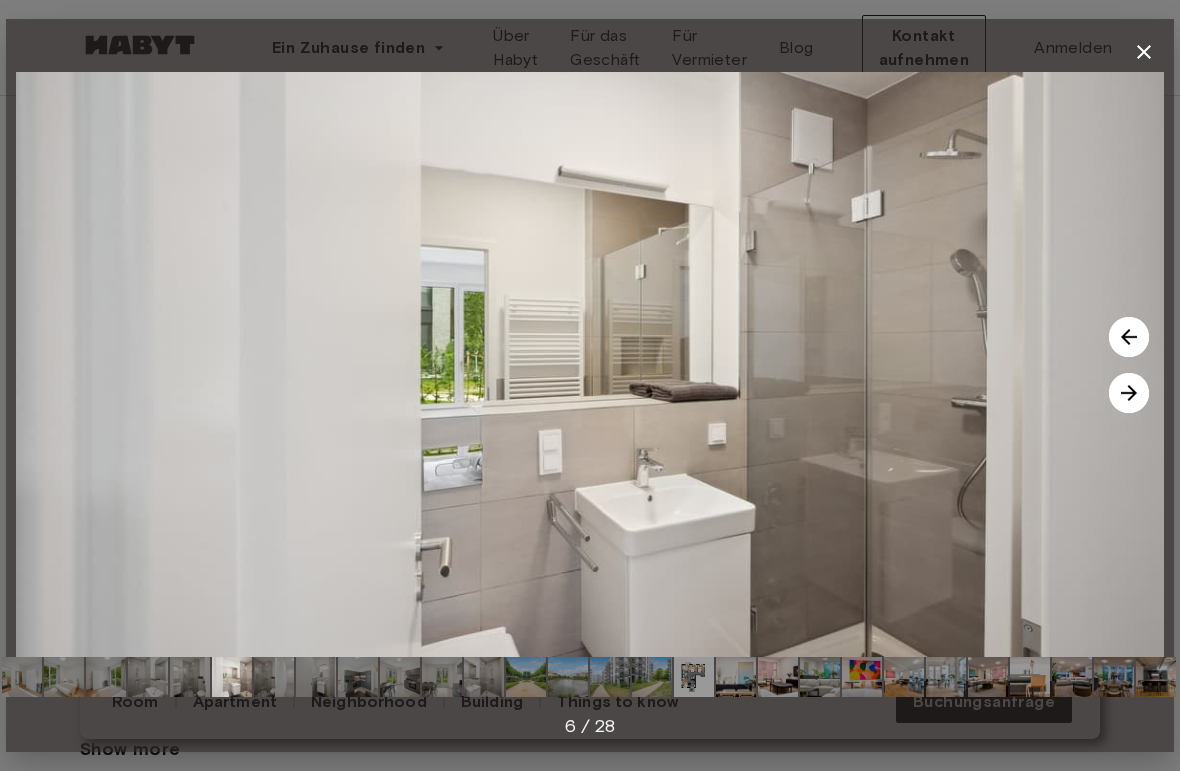 click at bounding box center (1129, 393) 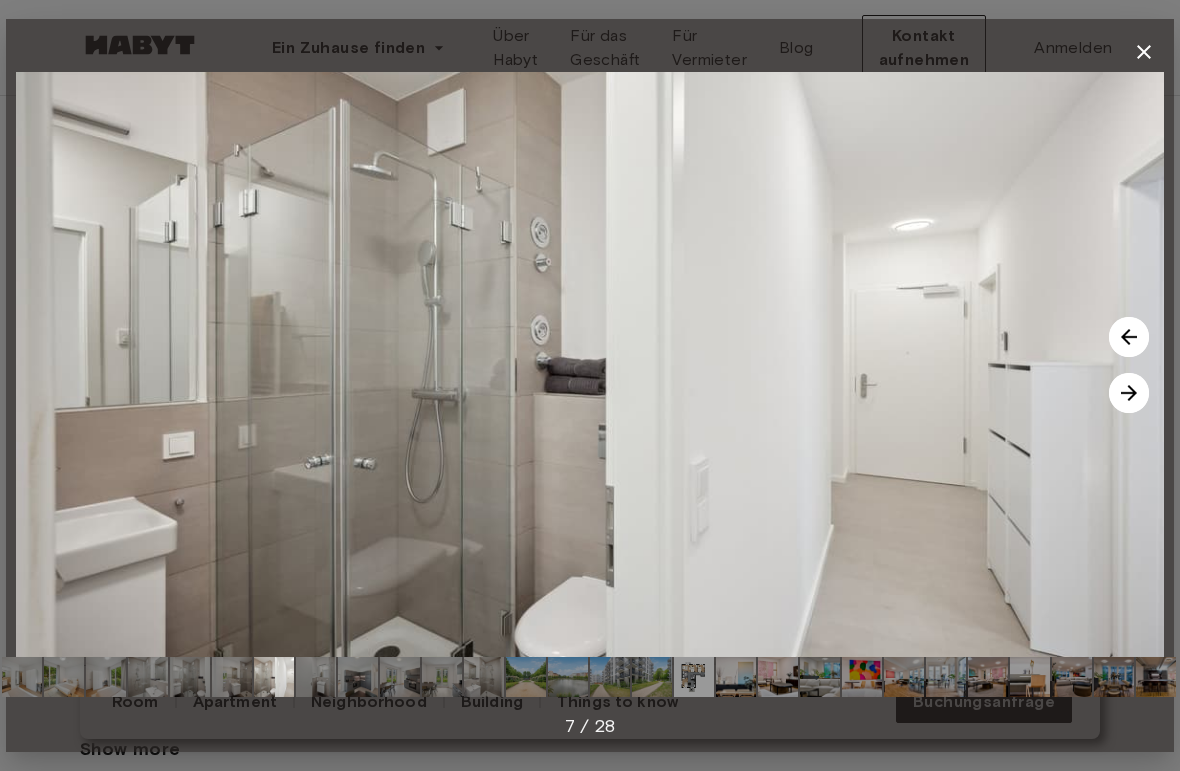 click 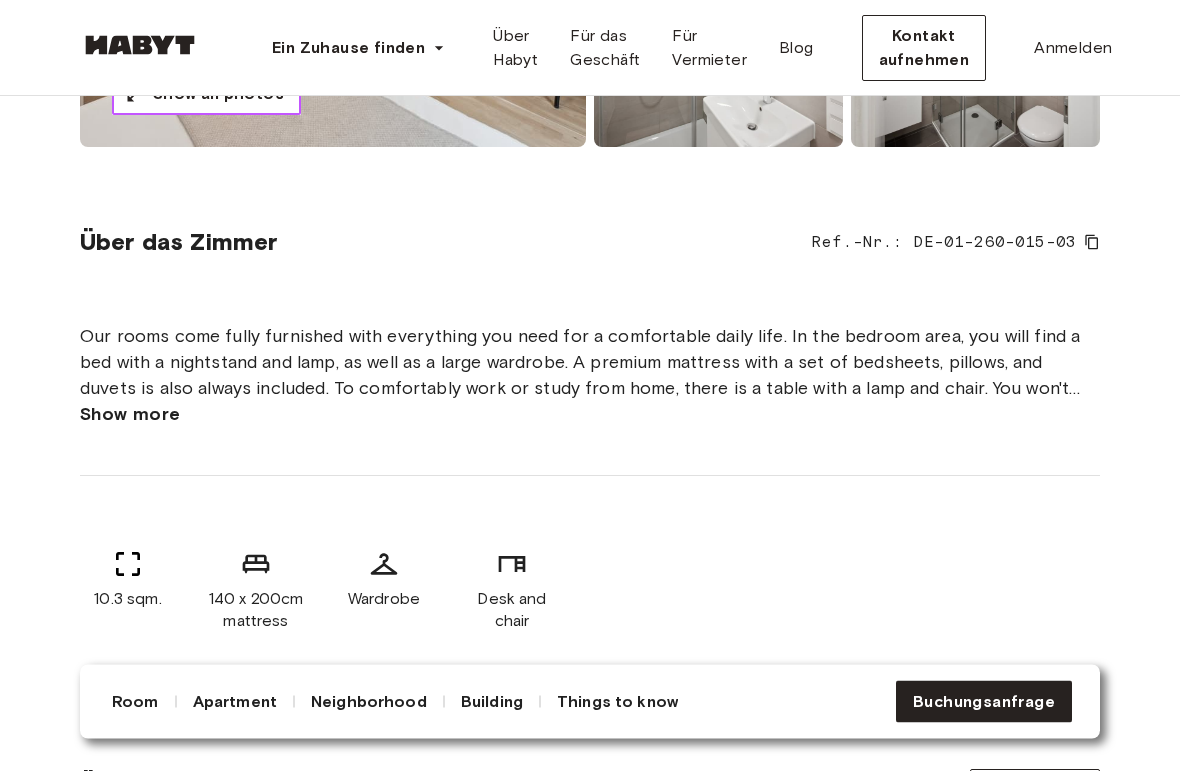 scroll, scrollTop: 725, scrollLeft: 0, axis: vertical 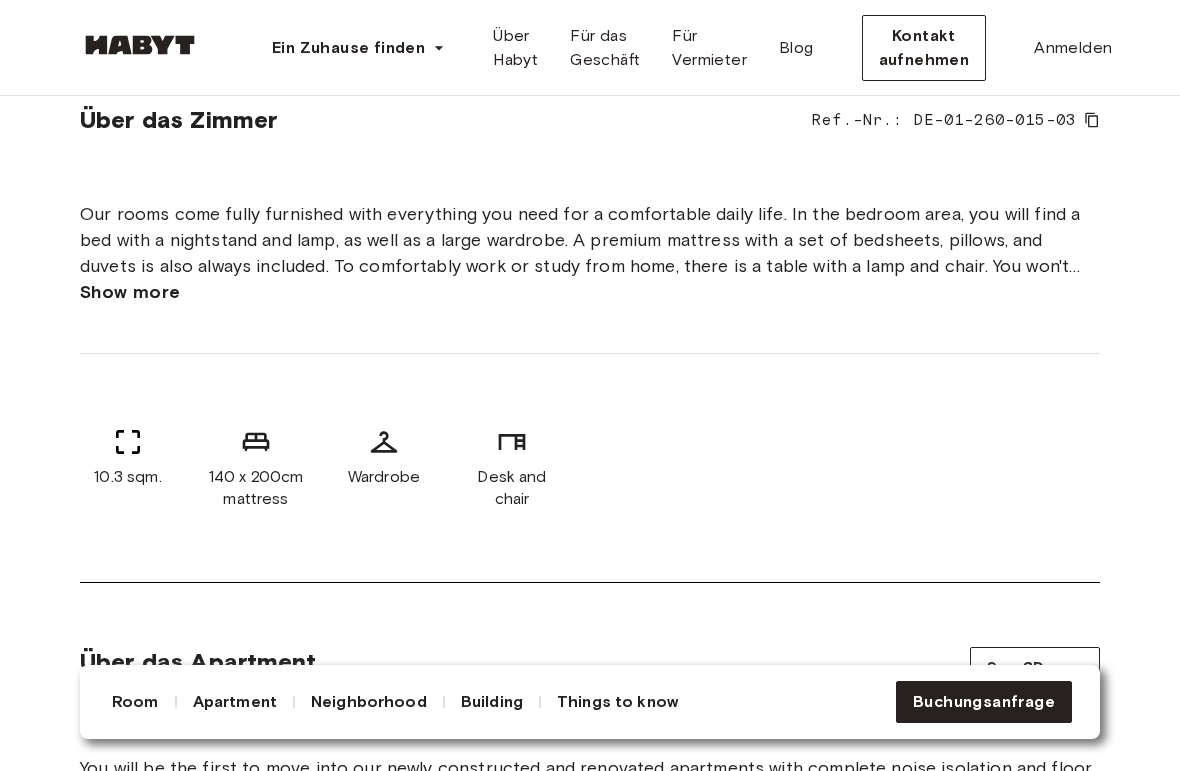 click on "Our rooms come fully furnished with everything you need for a comfortable daily life. In the bedroom area, you will find a bed with a nightstand and lamp, as well as a large wardrobe. A premium mattress with a set of bedsheets, pillows, and duvets is also always included. To comfortably work or study from home, there is a table with a lamp and chair. You won't need anything additional to settle in, and can arrive just your luggage at hand. Show more" at bounding box center [590, 244] 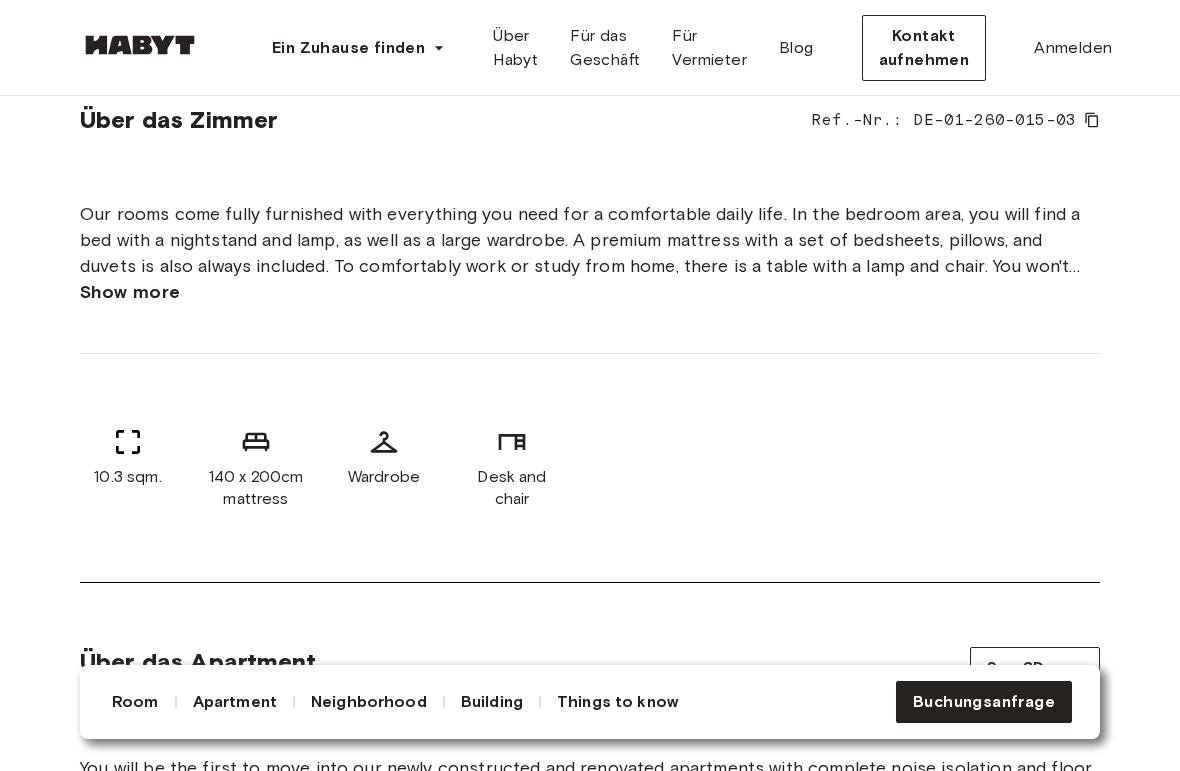 click on "Show more" at bounding box center (130, 292) 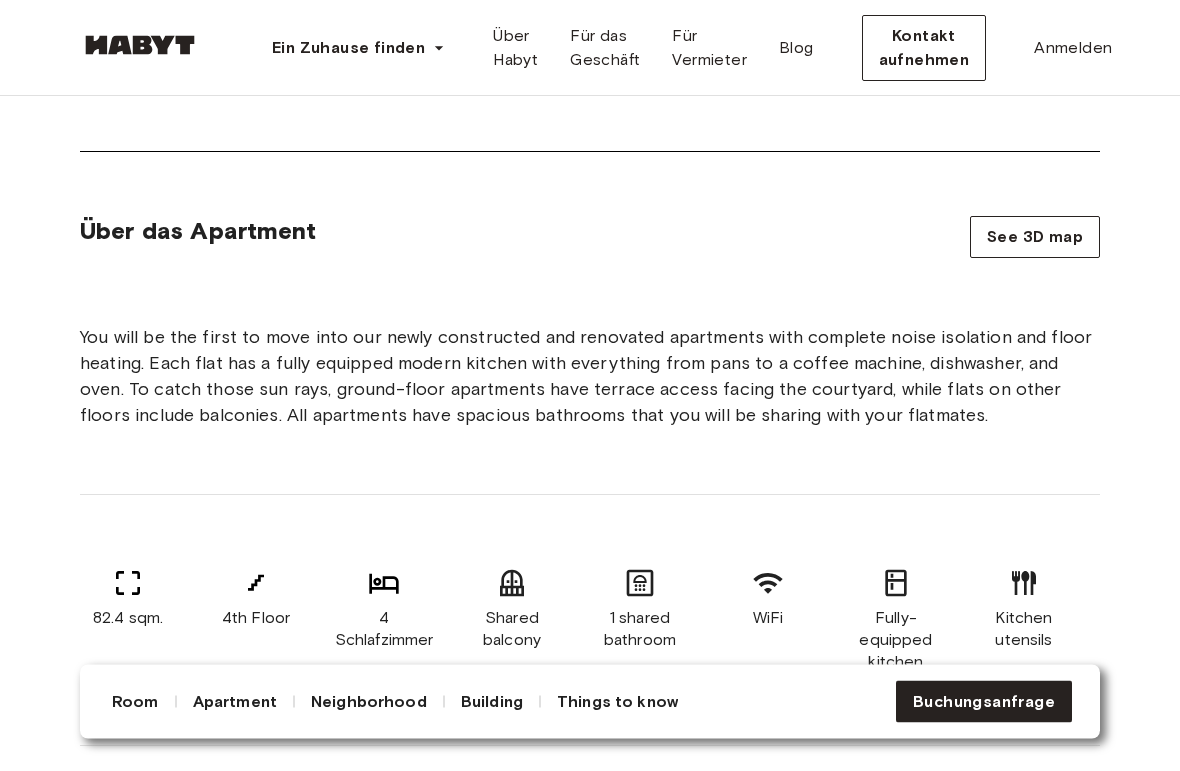 scroll, scrollTop: 1135, scrollLeft: 0, axis: vertical 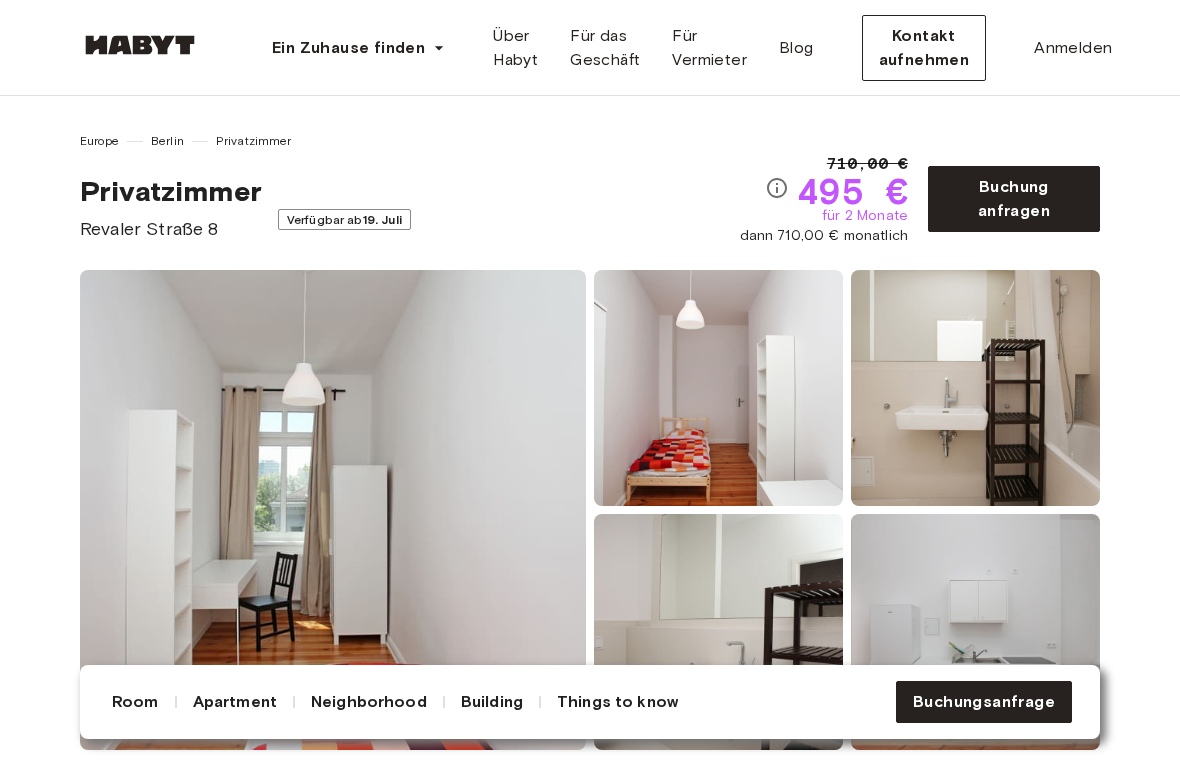 click at bounding box center [333, 510] 